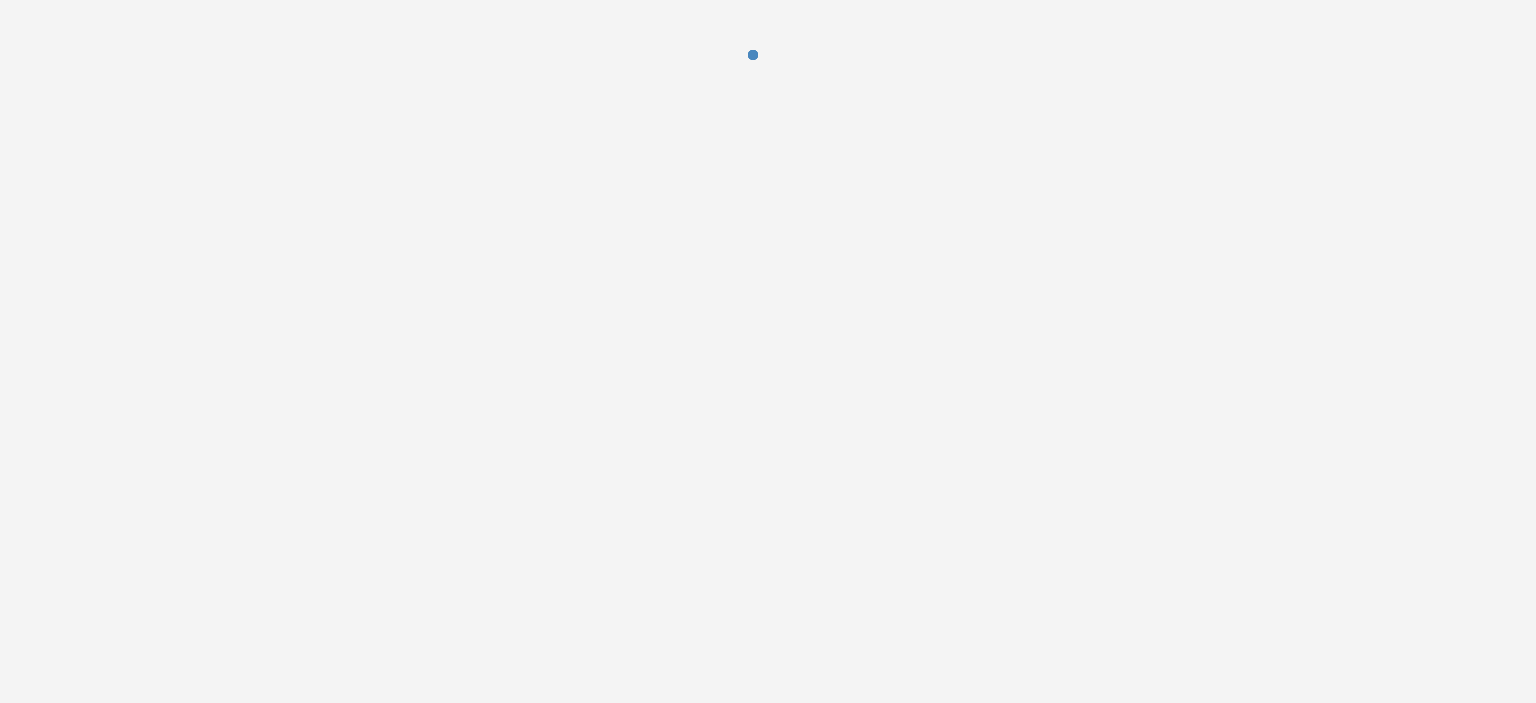 scroll, scrollTop: 0, scrollLeft: 0, axis: both 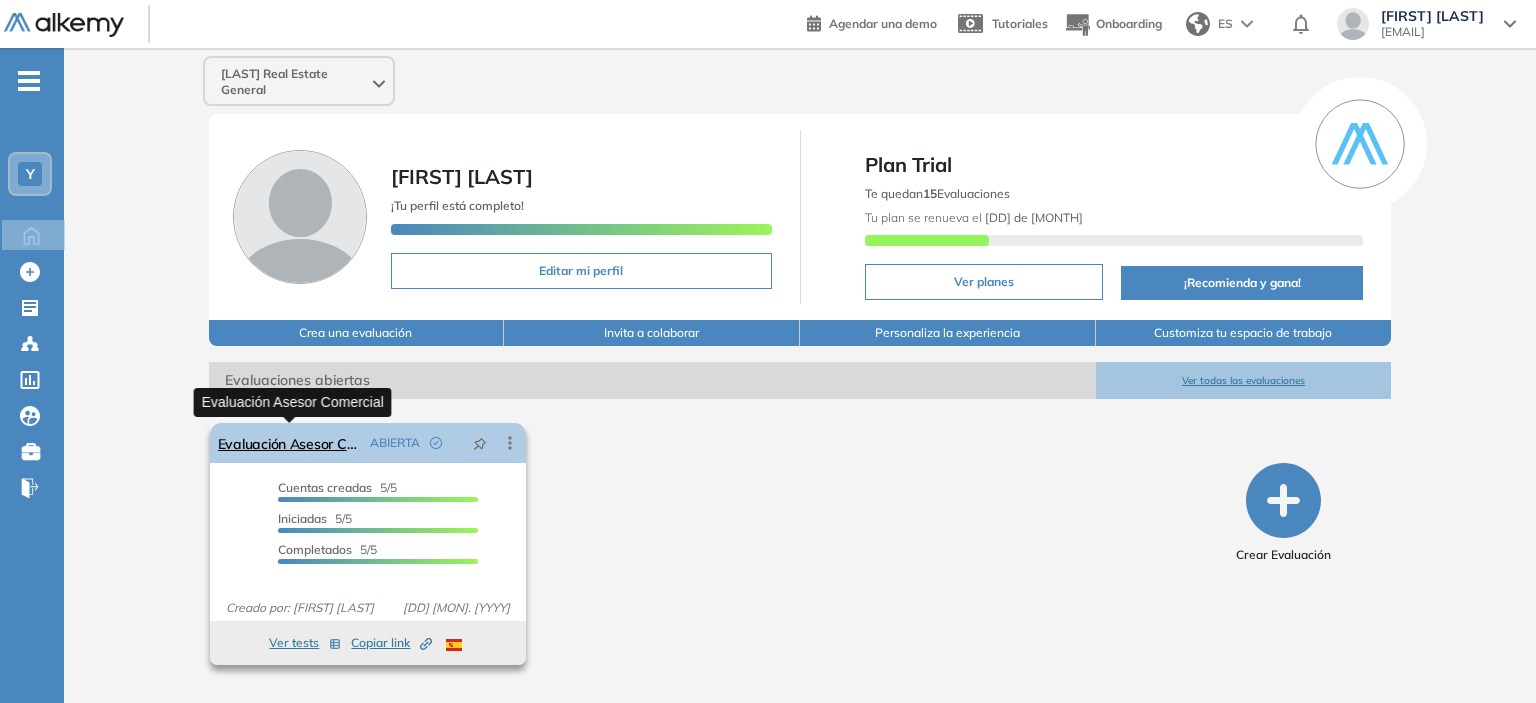 click on "Evaluación Asesor Comercial" at bounding box center [290, 443] 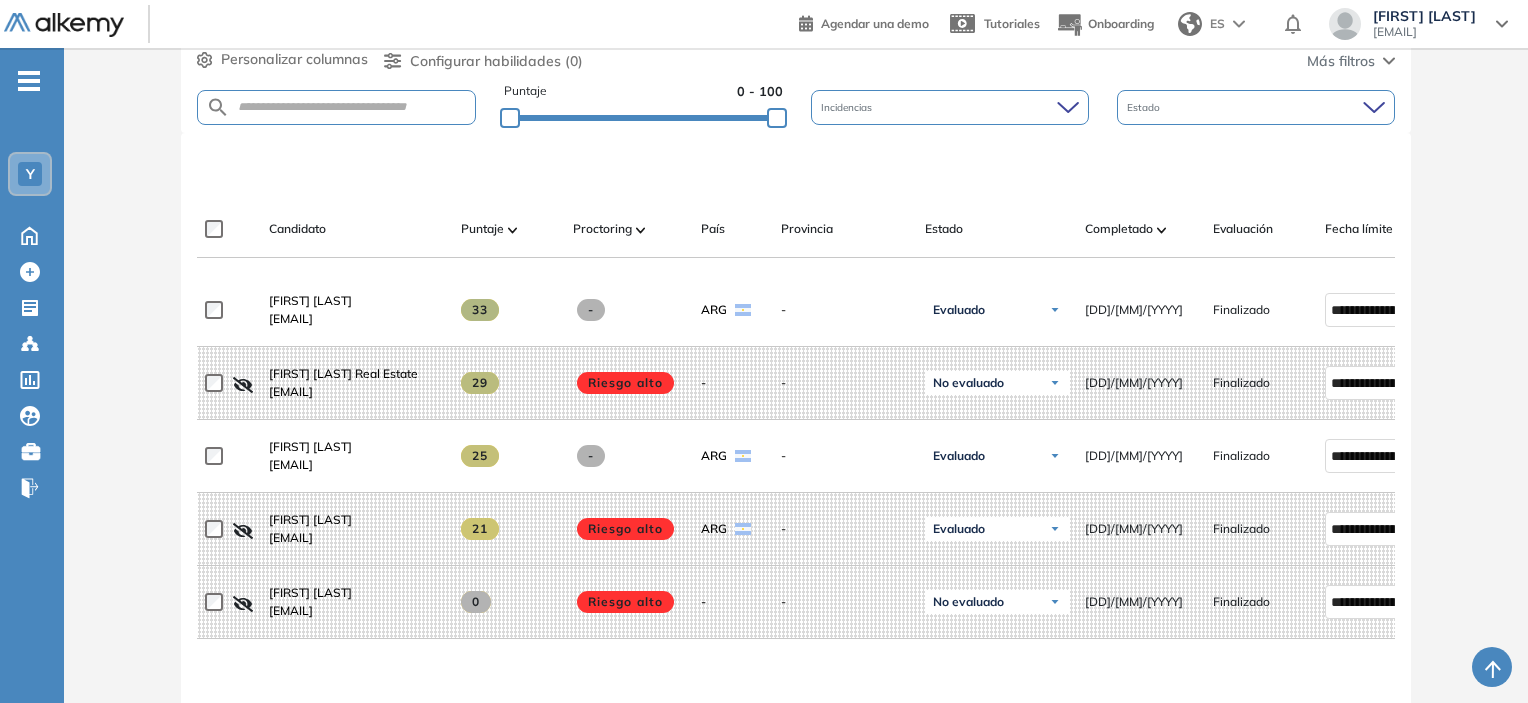 scroll, scrollTop: 200, scrollLeft: 0, axis: vertical 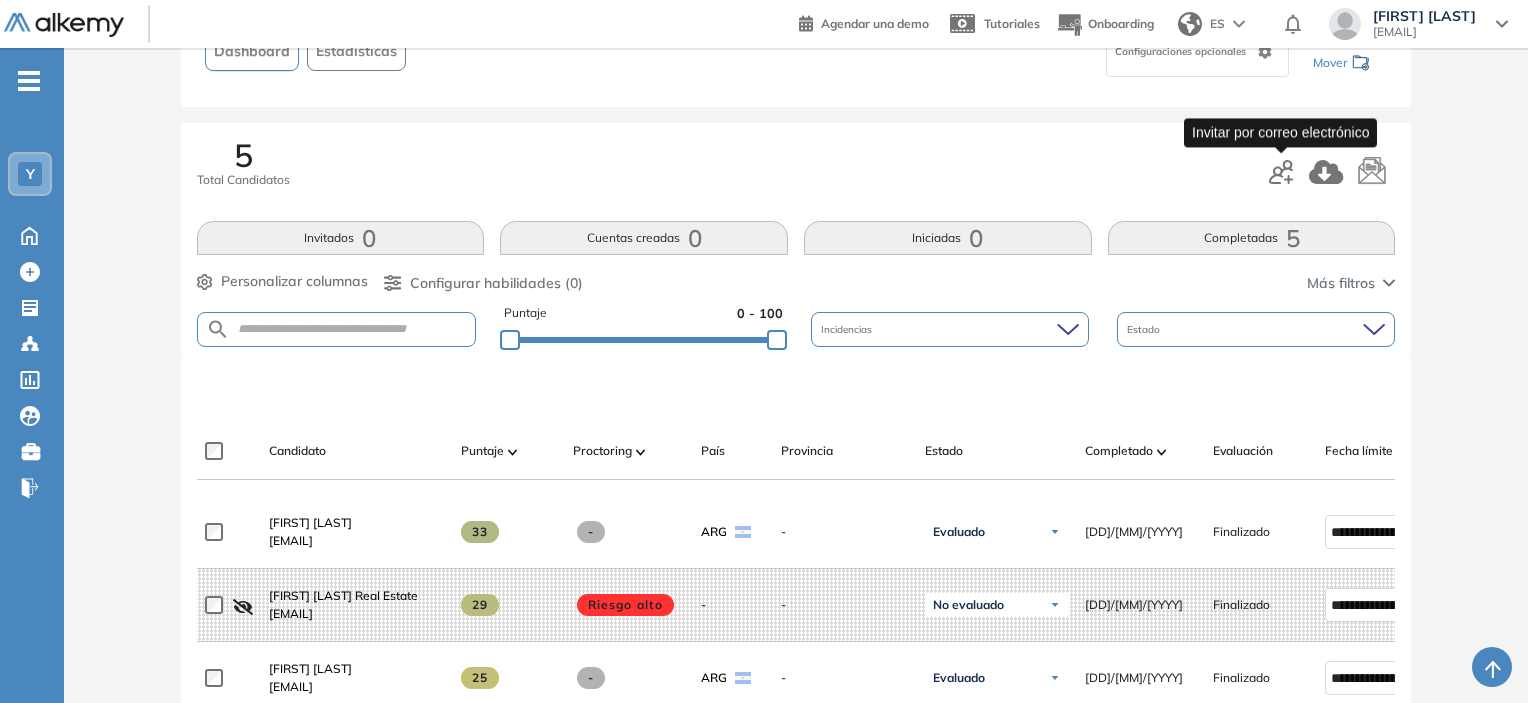 click 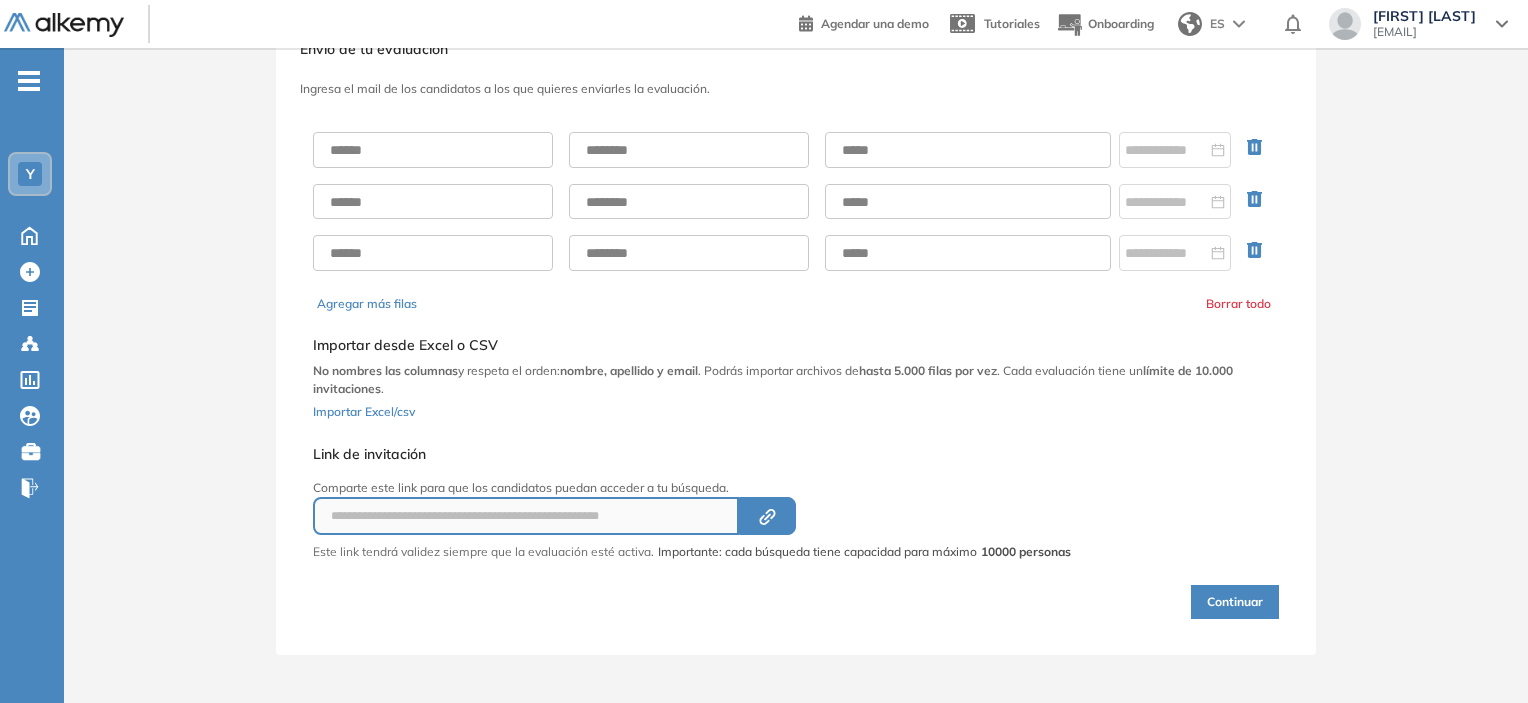 scroll, scrollTop: 68, scrollLeft: 0, axis: vertical 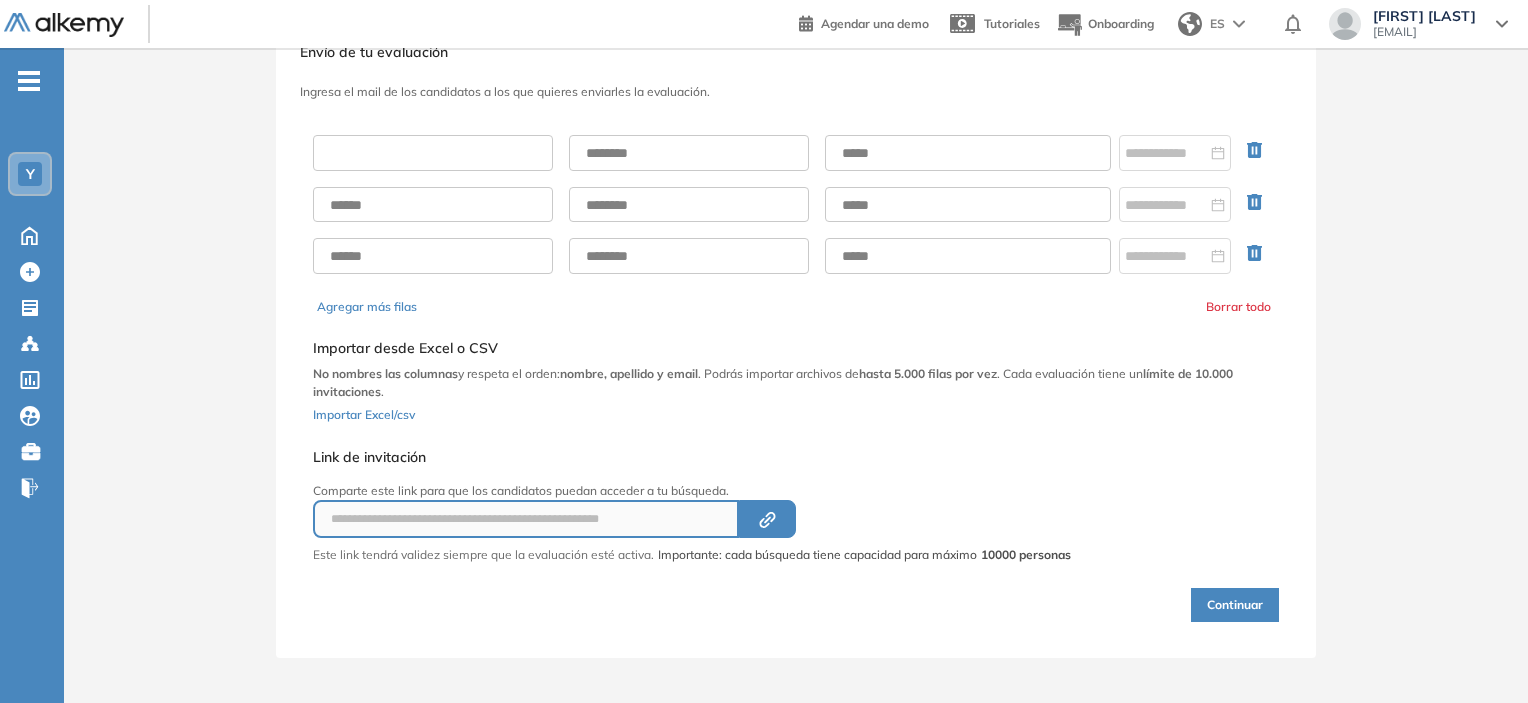 click at bounding box center (433, 153) 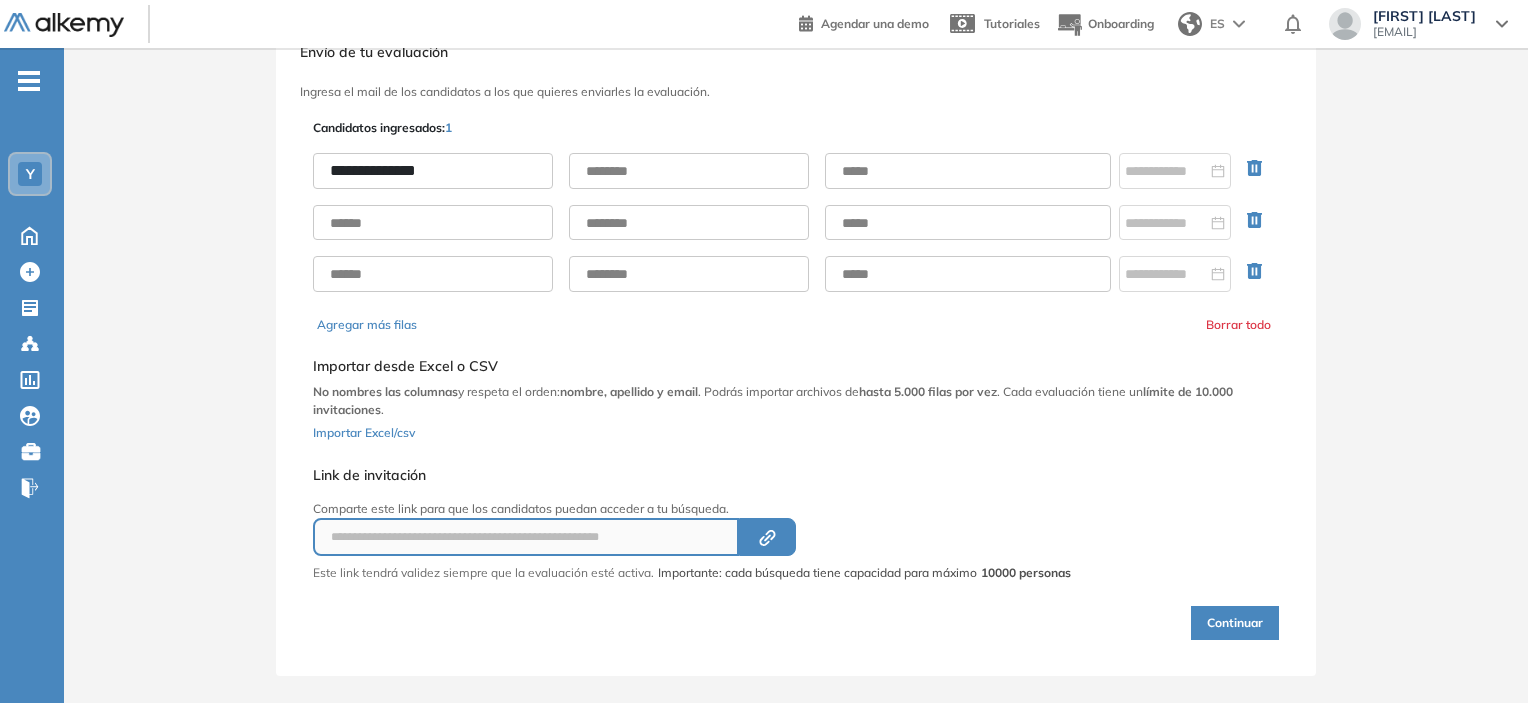 type on "**********" 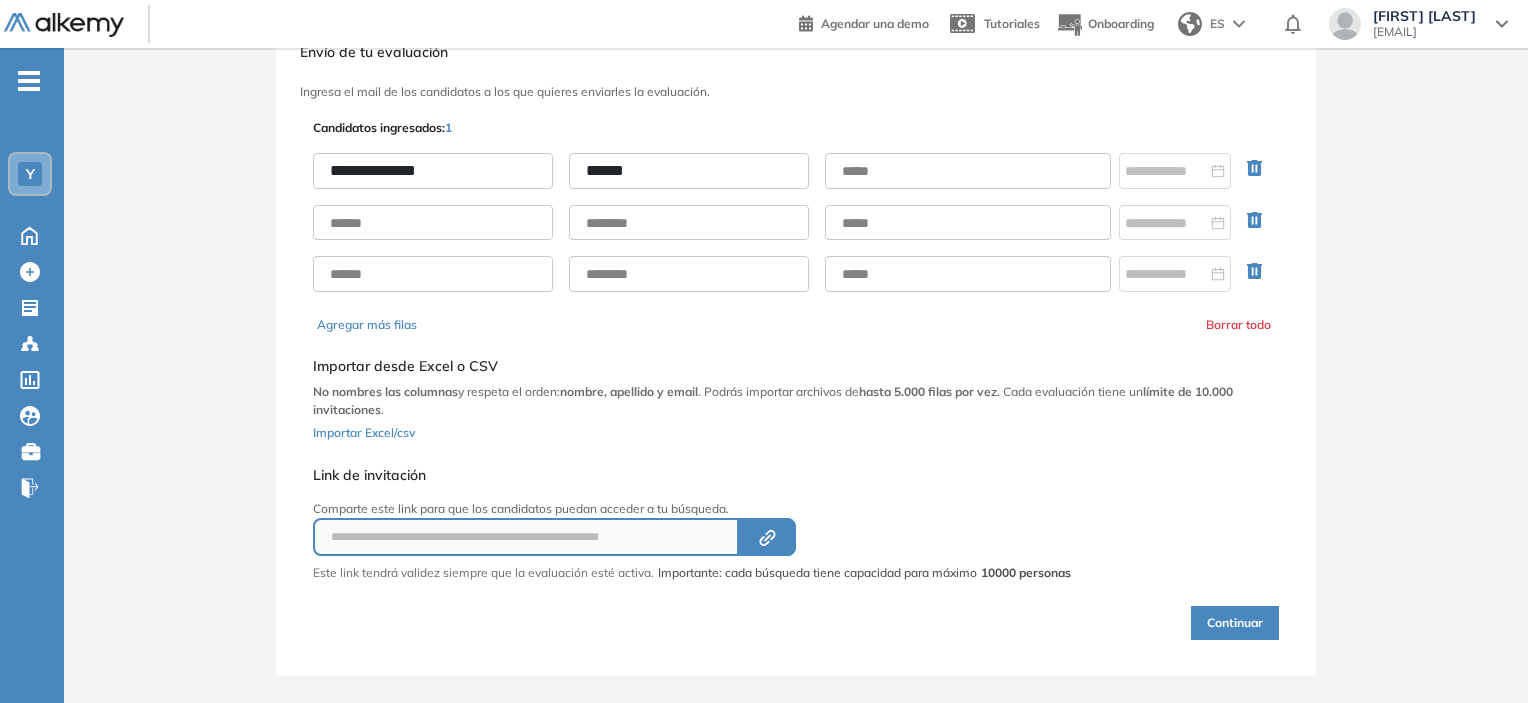 type on "******" 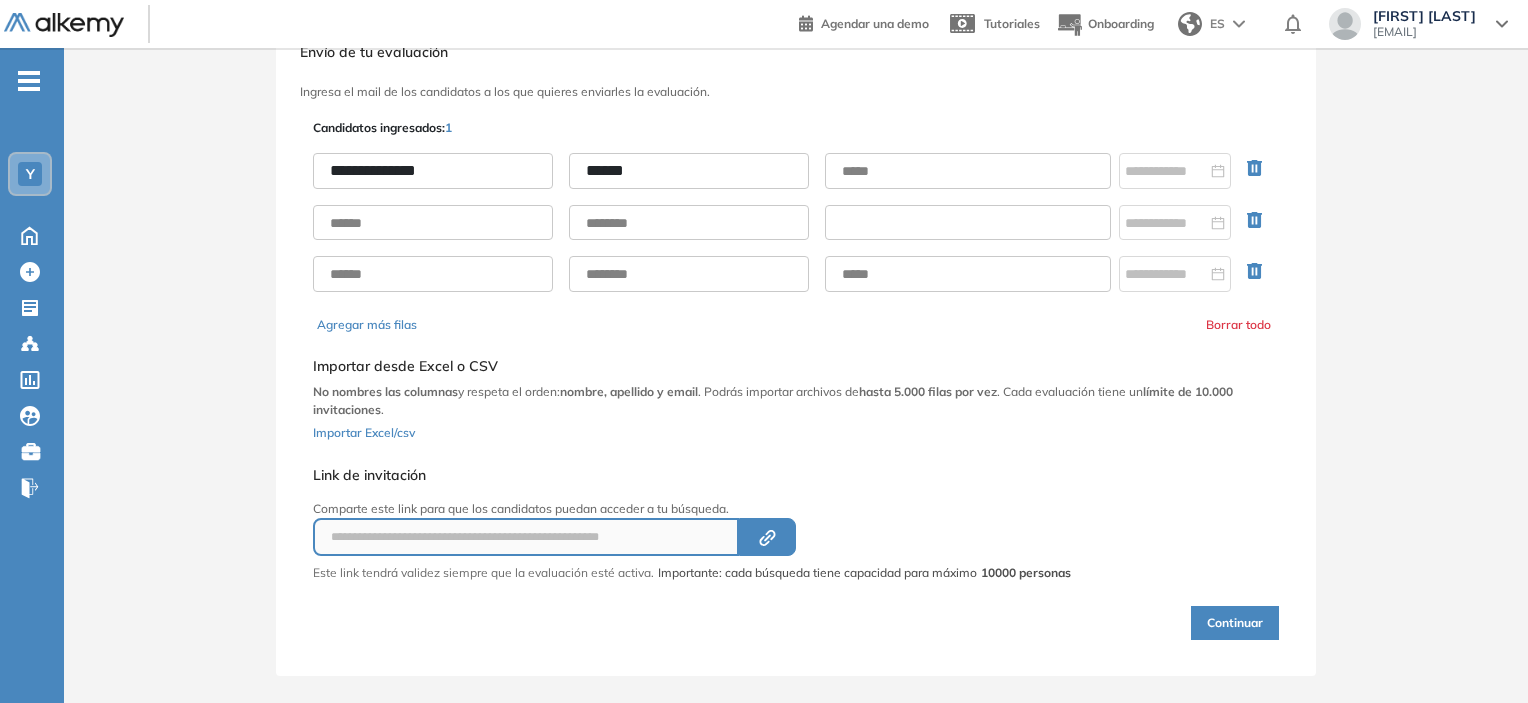 drag, startPoint x: 930, startPoint y: 211, endPoint x: 936, endPoint y: 178, distance: 33.54102 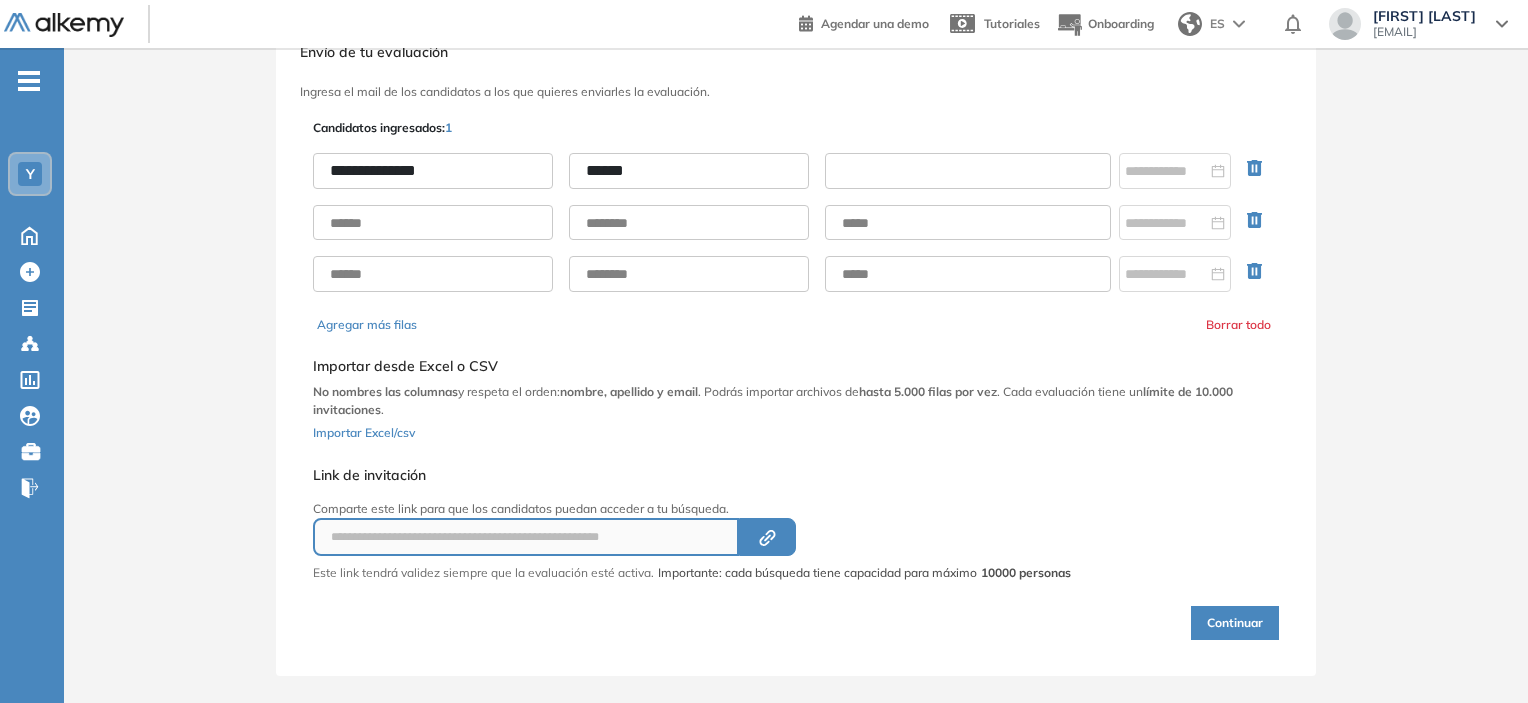 click at bounding box center [968, 171] 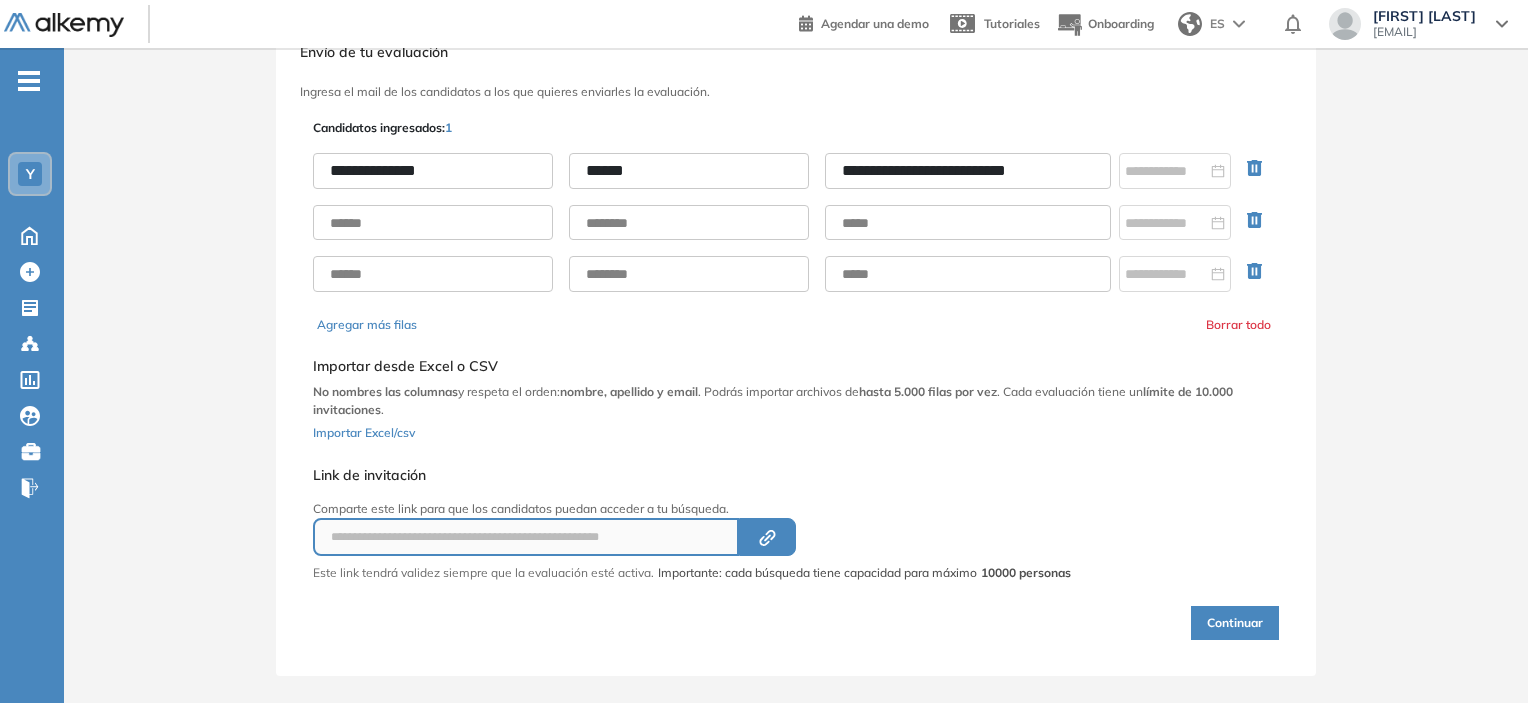 click on "**********" at bounding box center [968, 171] 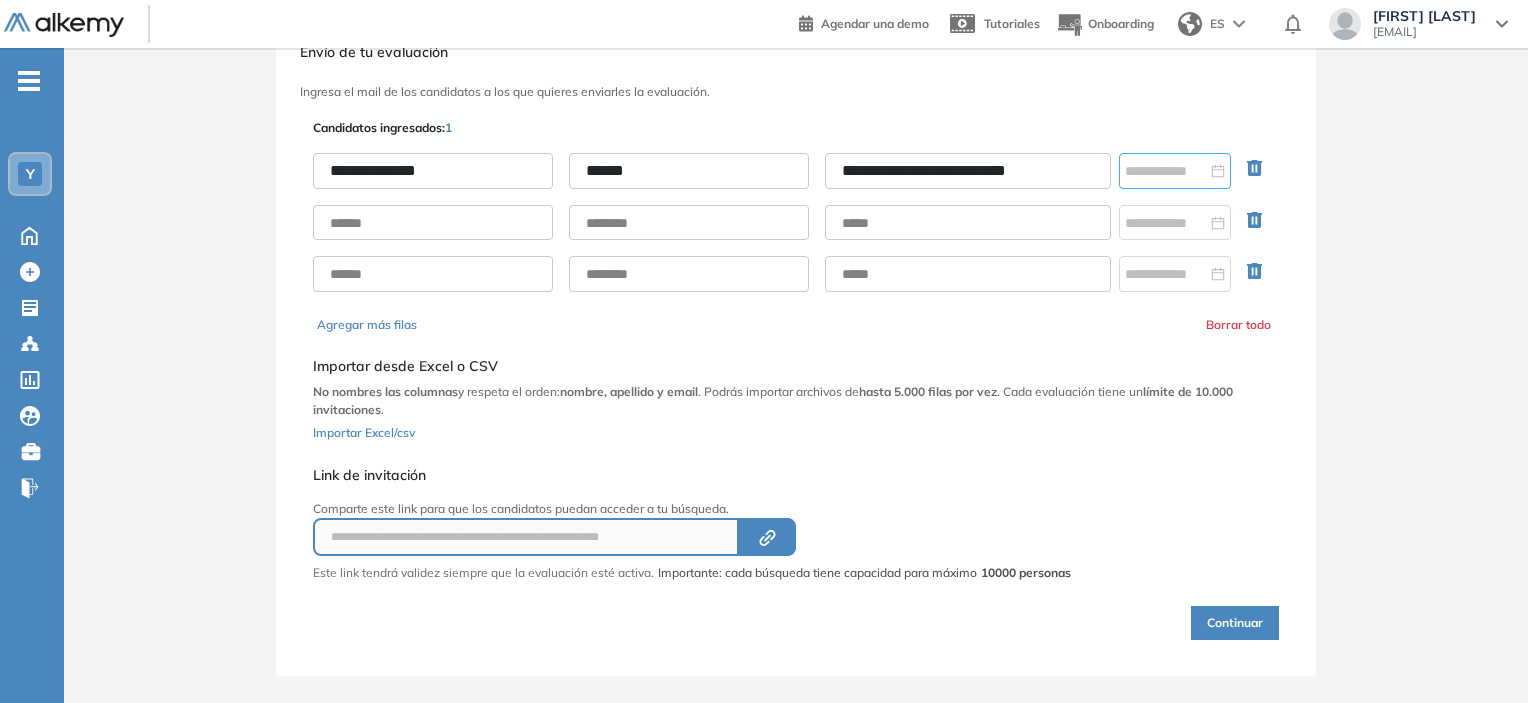 type on "**********" 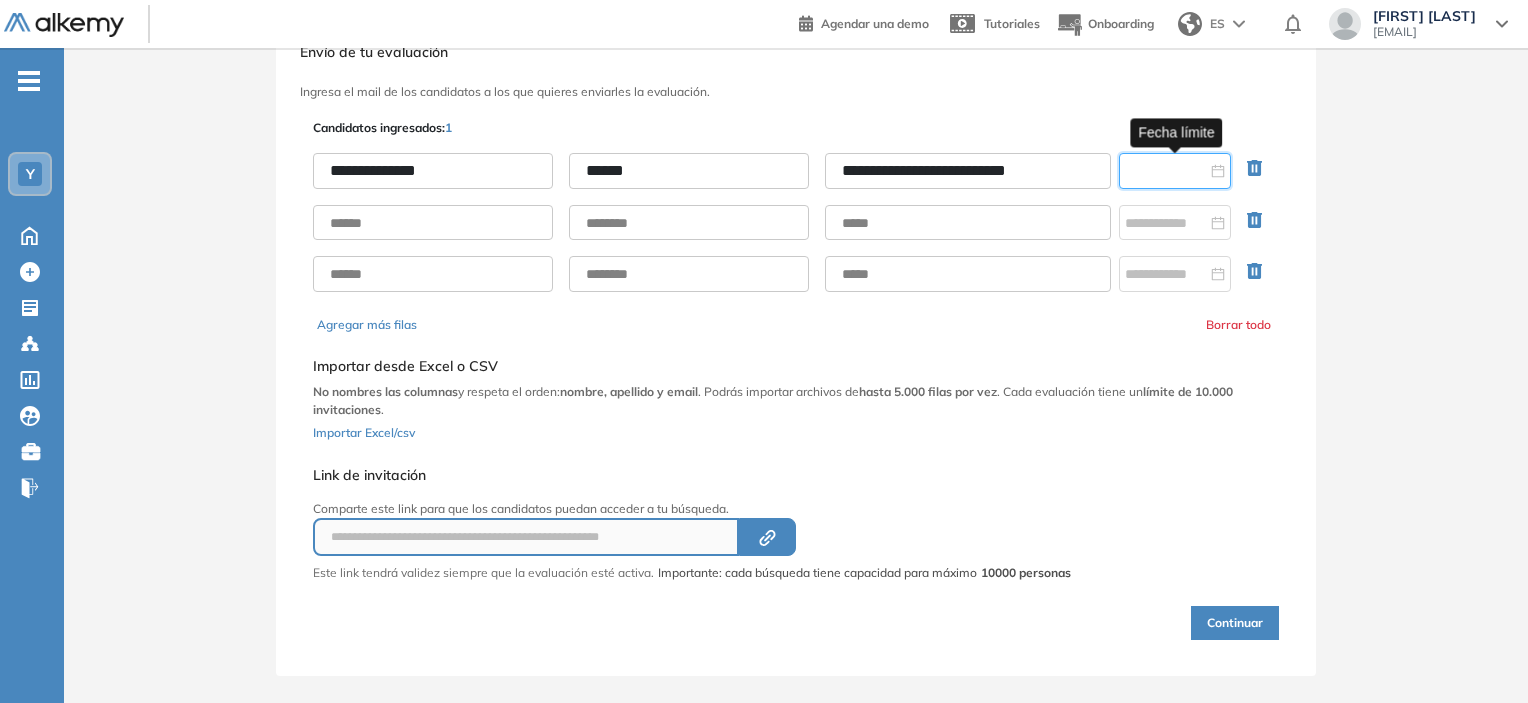click at bounding box center [1166, 171] 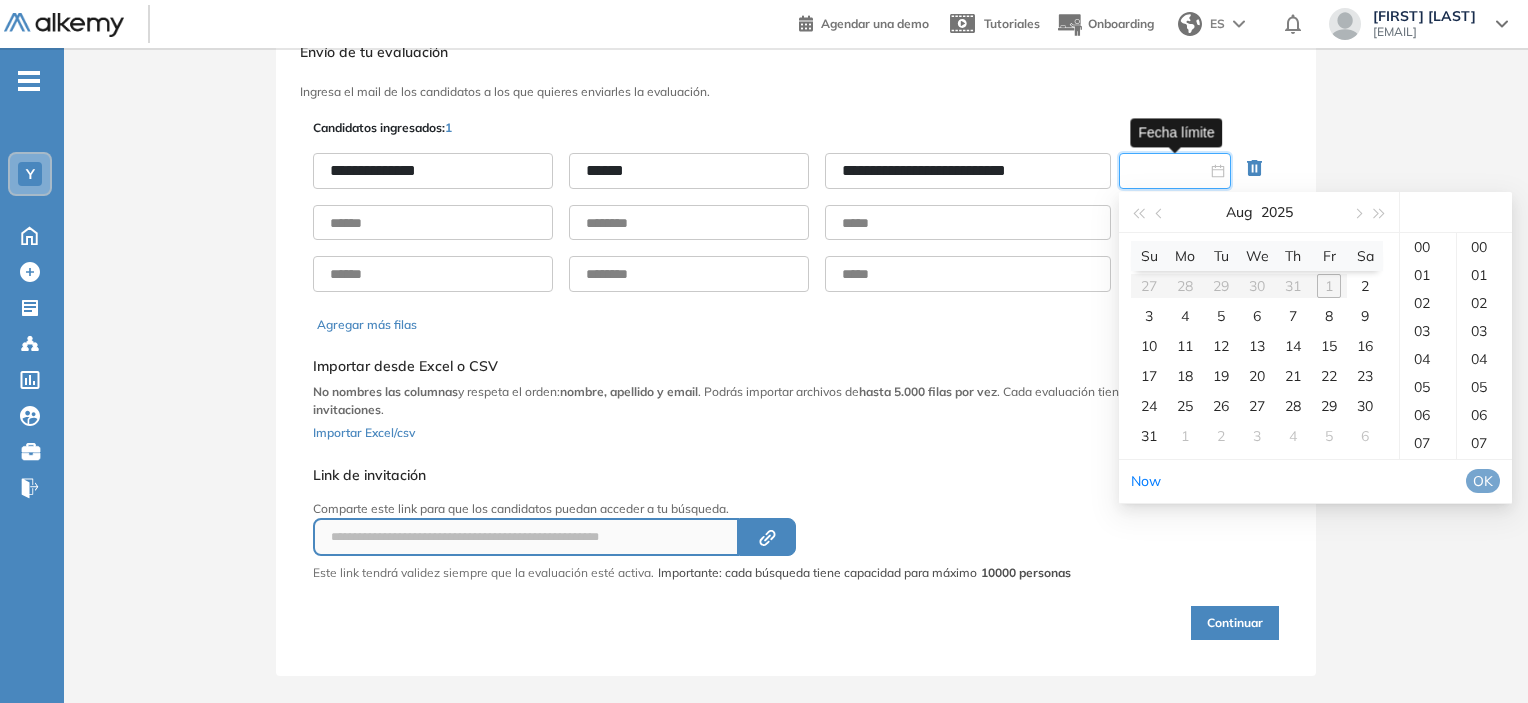 click on "Su Mo Tu We Th Fr Sa 27 28 29 30 31 1 2 3 4 5 6 7 8 9 10 11 12 13 14 15 16 17 18 19 20 21 22 23 24 25 26 27 28 29 30 31 1 2 3 4 5 6" at bounding box center (1257, 346) 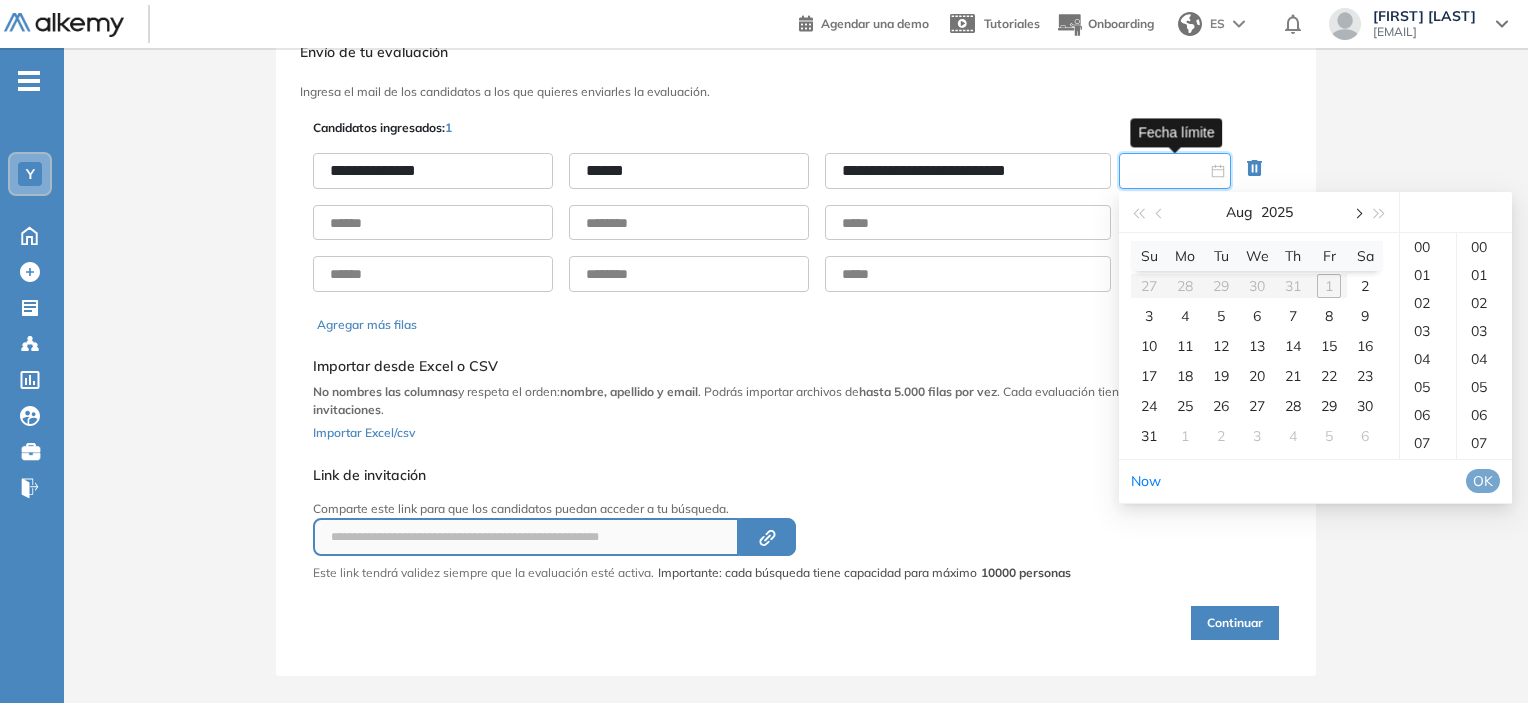 click at bounding box center [1357, 212] 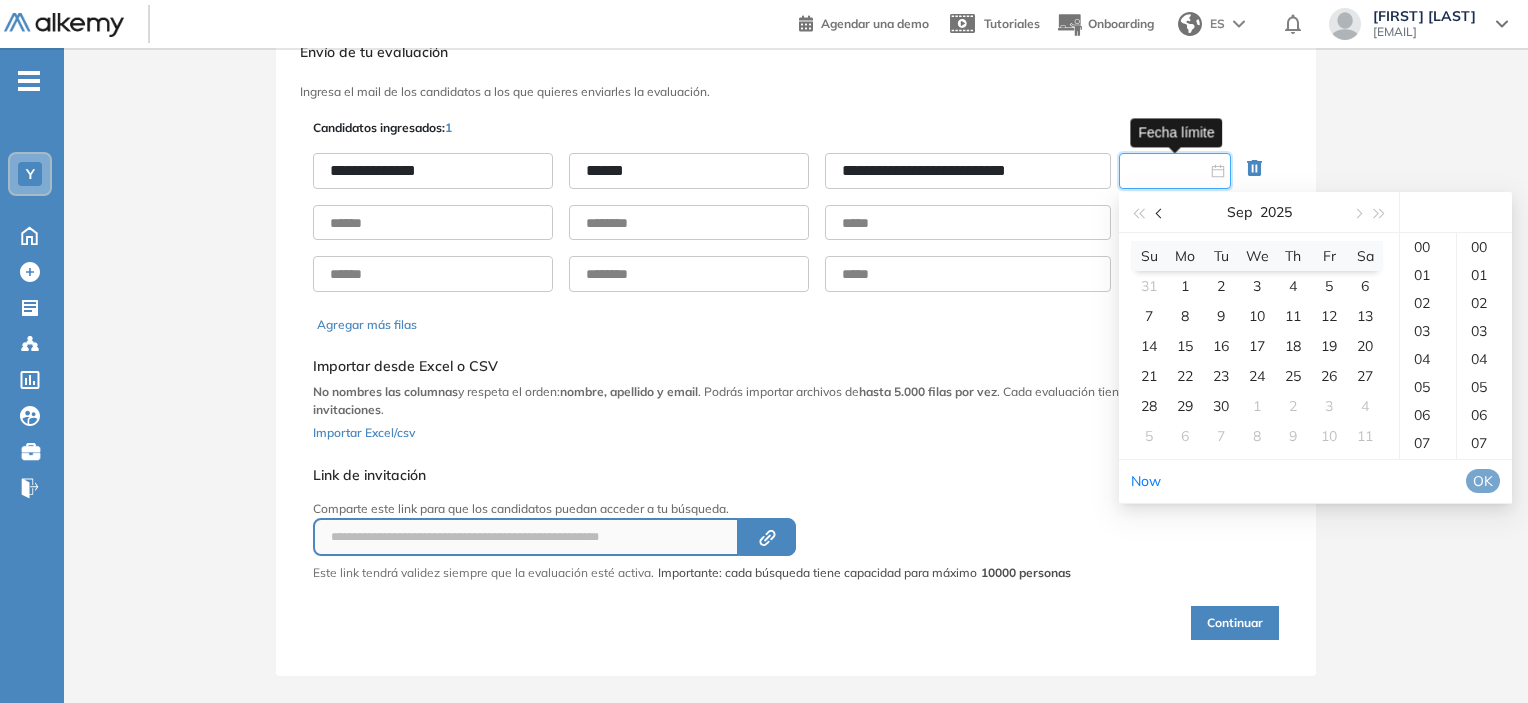 click at bounding box center [1161, 214] 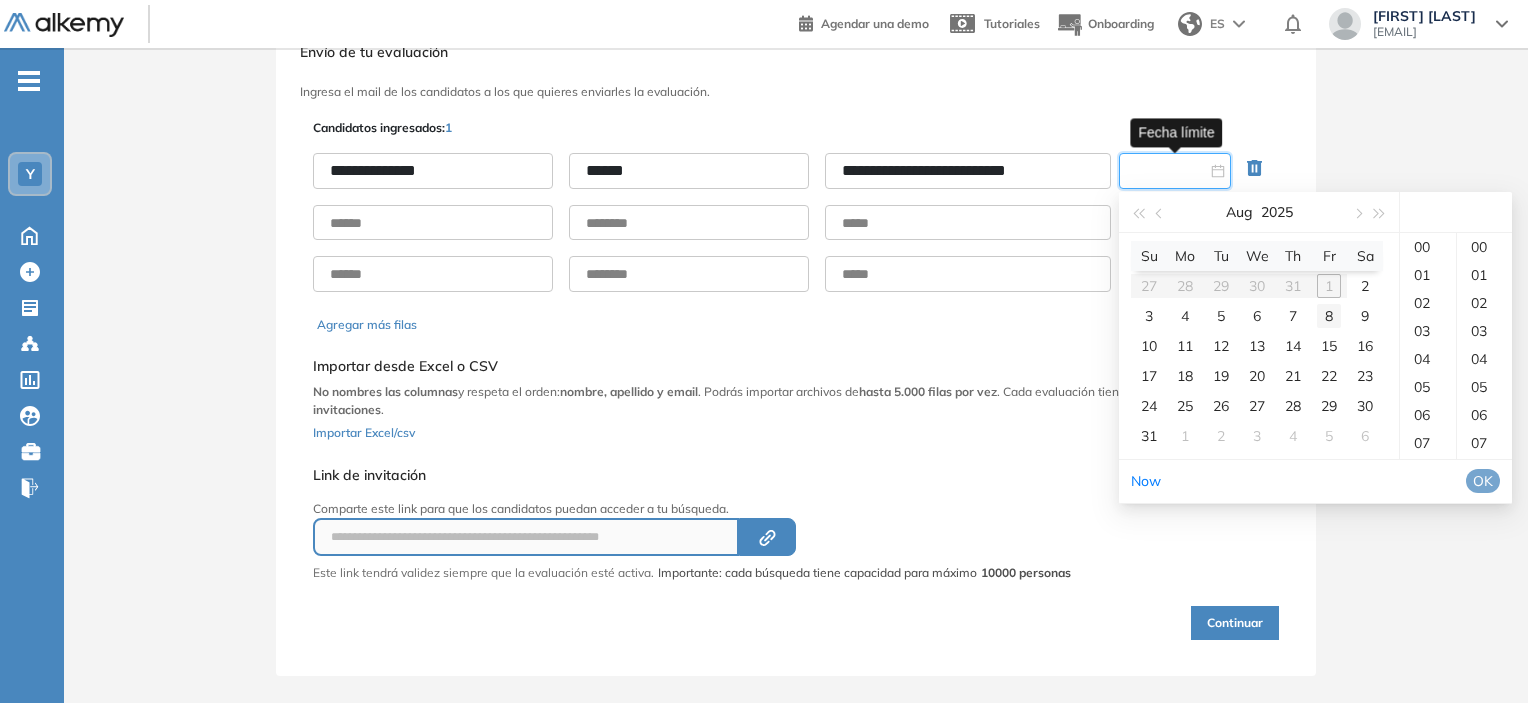 type on "**********" 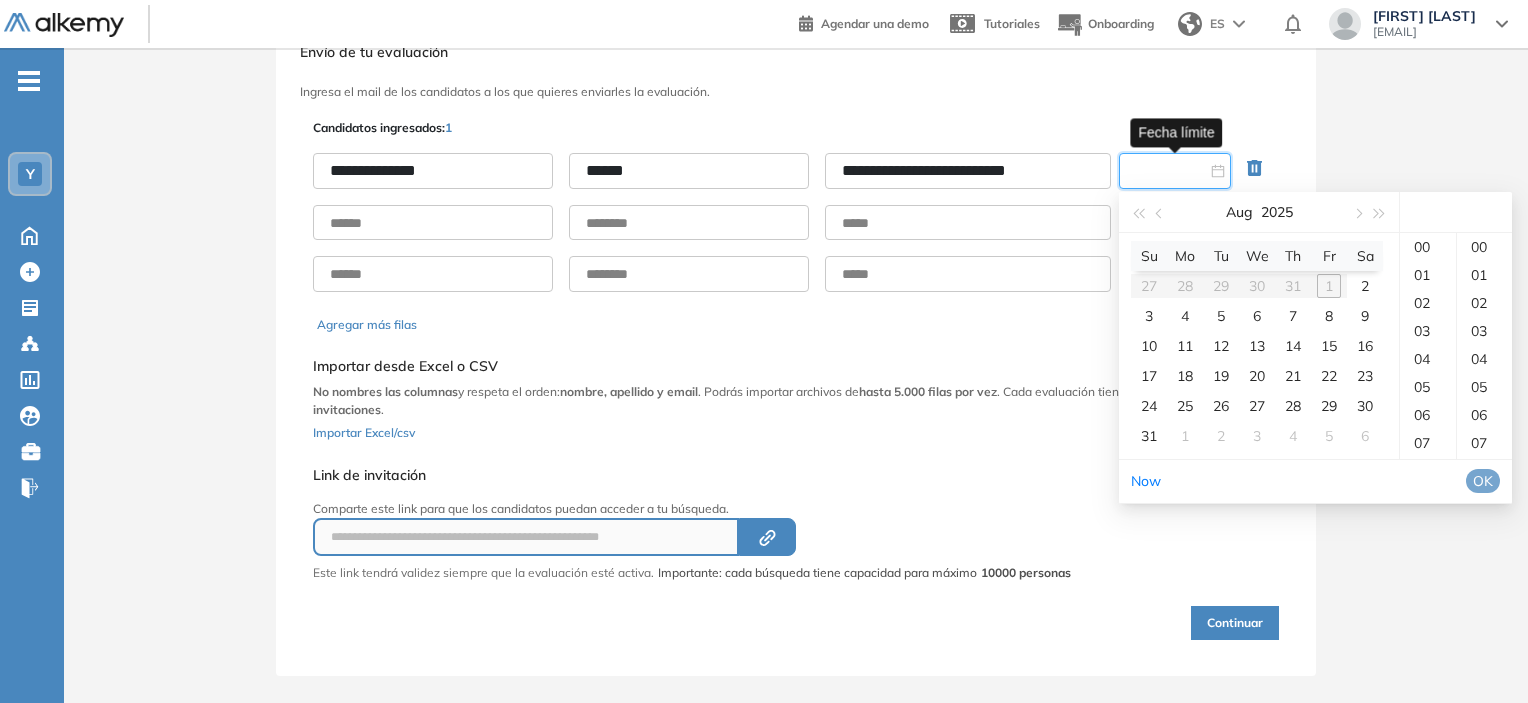 click on "Su Mo Tu We Th Fr Sa 27 28 29 30 31 1 2 3 4 5 6 7 8 9 10 11 12 13 14 15 16 17 18 19 20 21 22 23 24 25 26 27 28 29 30 31 1 2 3 4 5 6" at bounding box center [1257, 346] 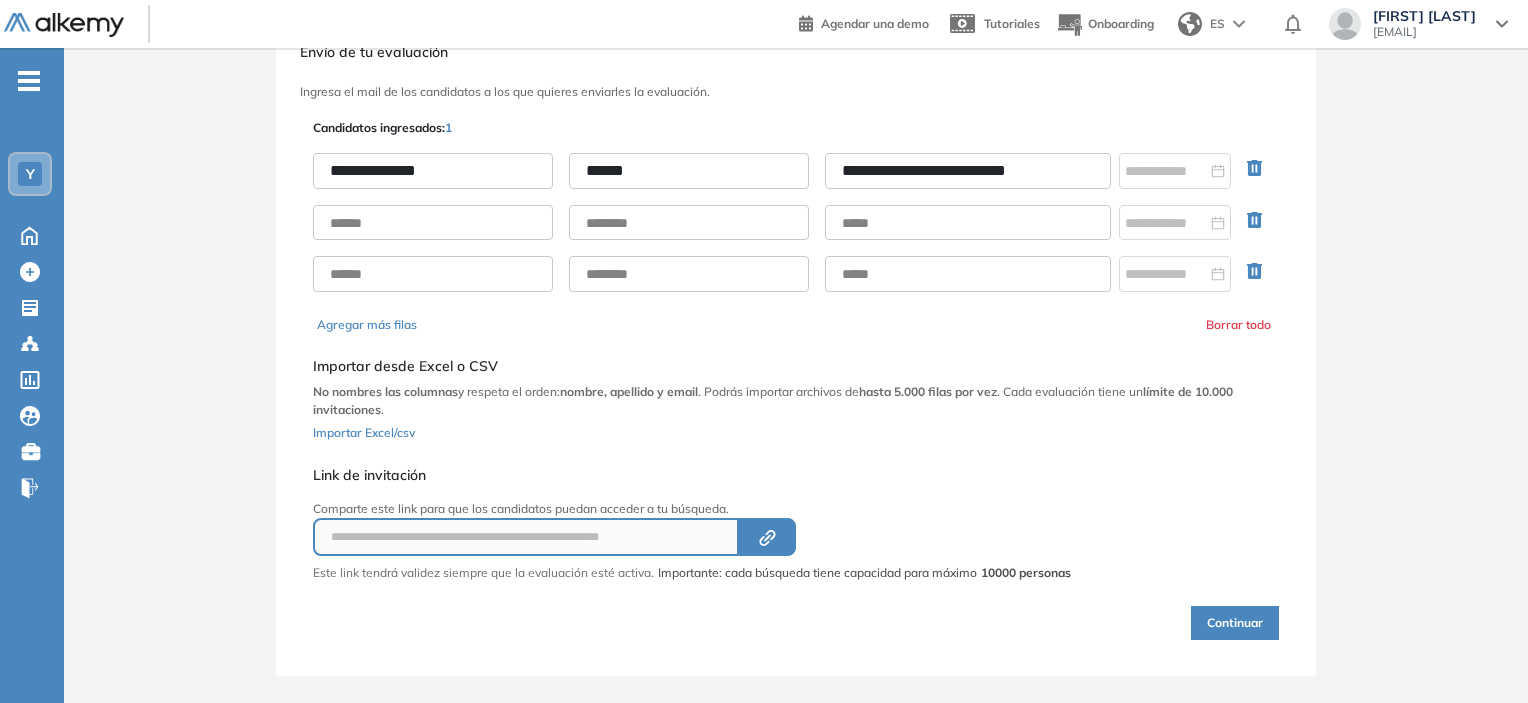 click on "**********" at bounding box center [796, 348] 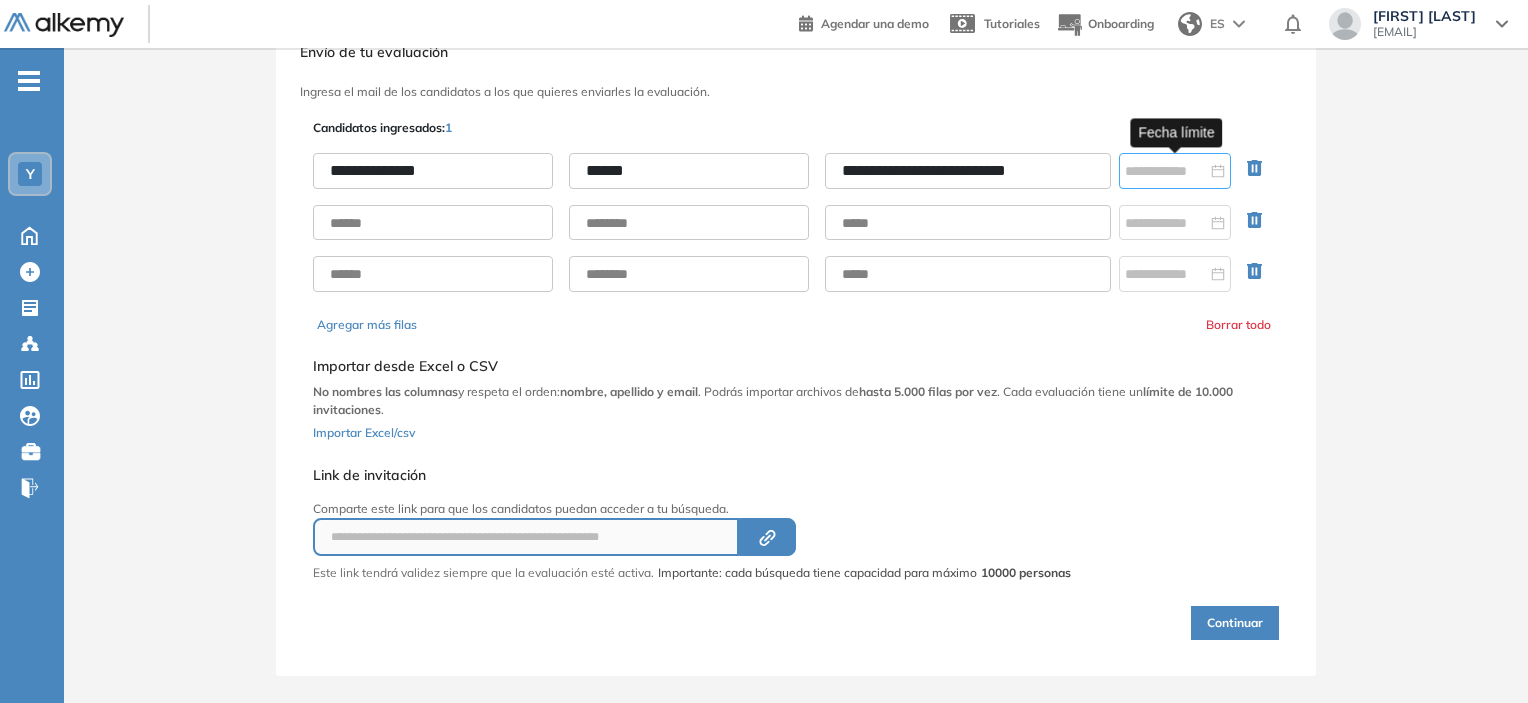 click at bounding box center (1175, 171) 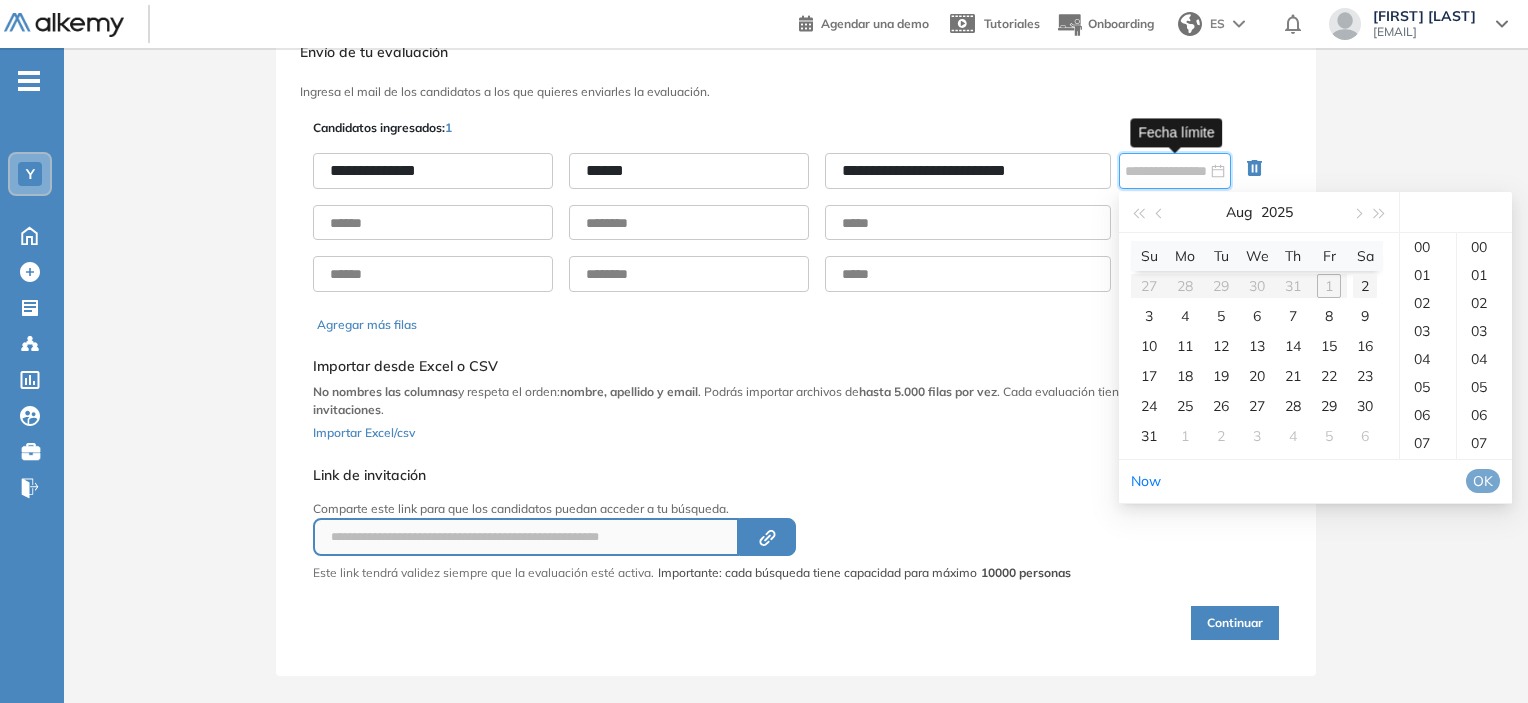 click on "2" at bounding box center [1365, 286] 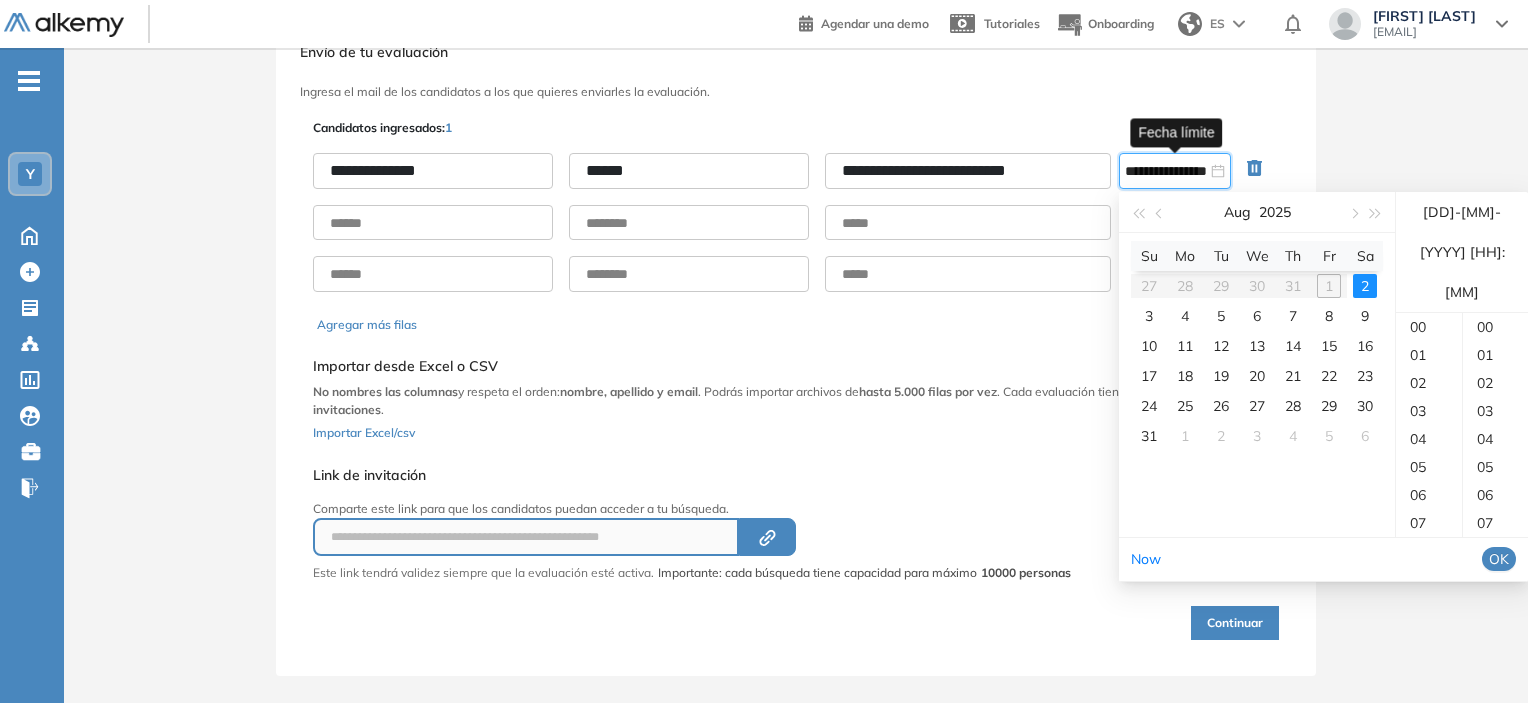 scroll, scrollTop: 392, scrollLeft: 0, axis: vertical 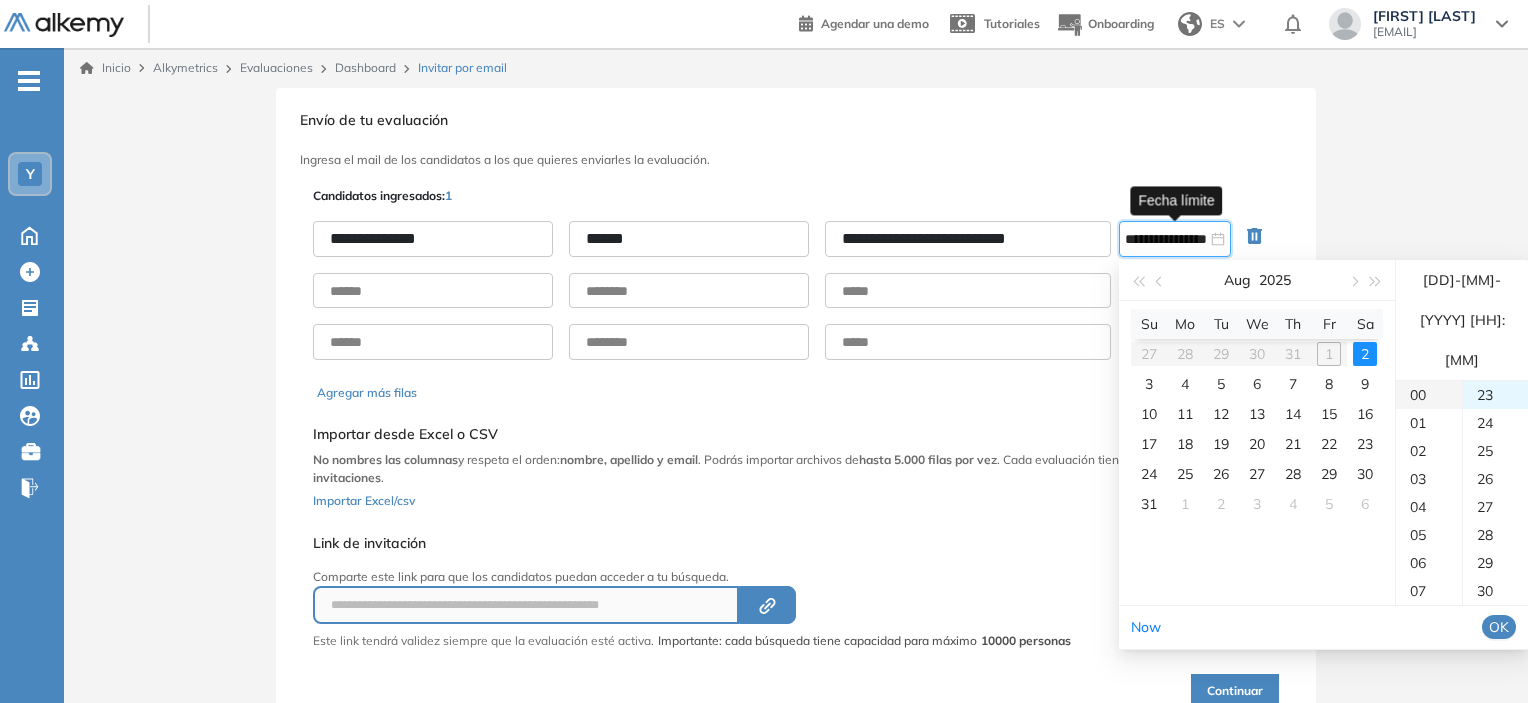 click on "00" at bounding box center (1429, 395) 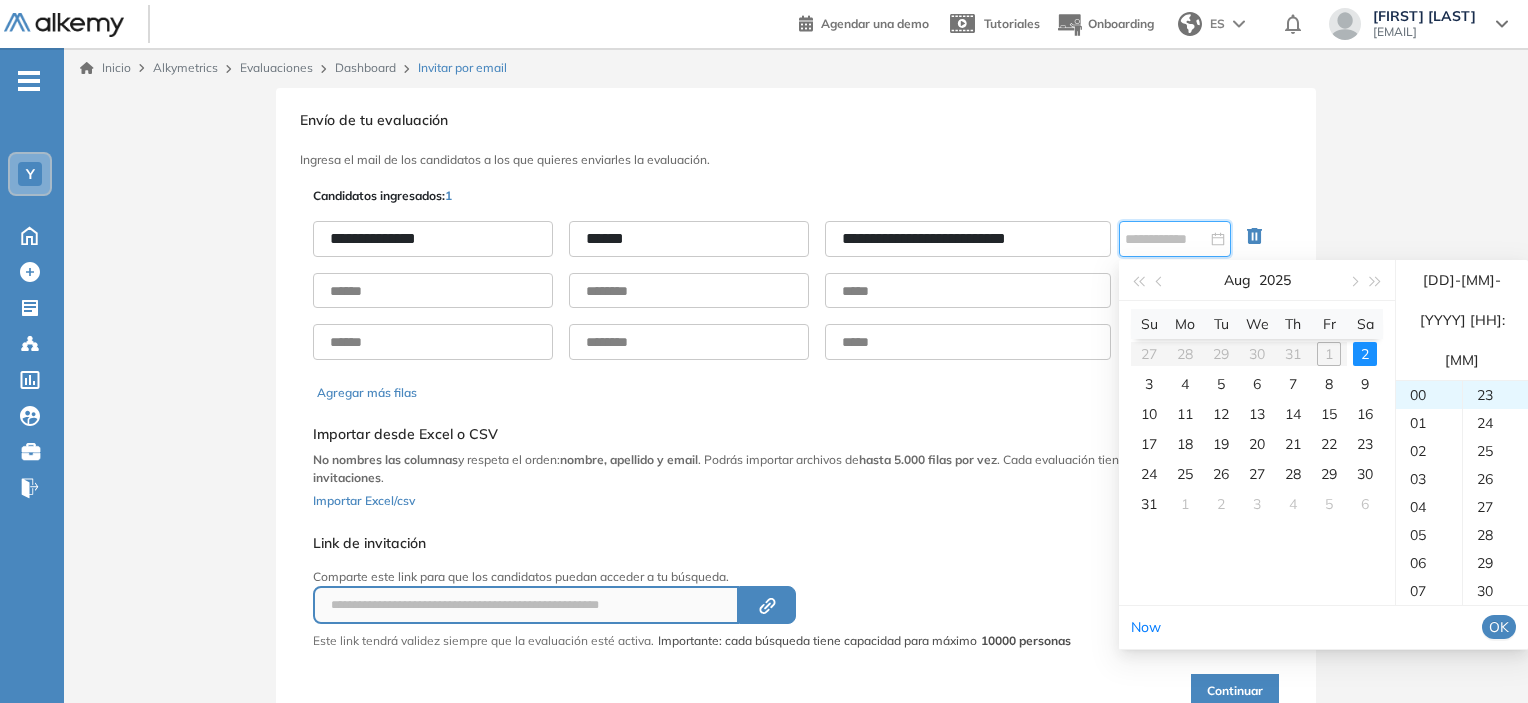 click on "**********" at bounding box center (796, 416) 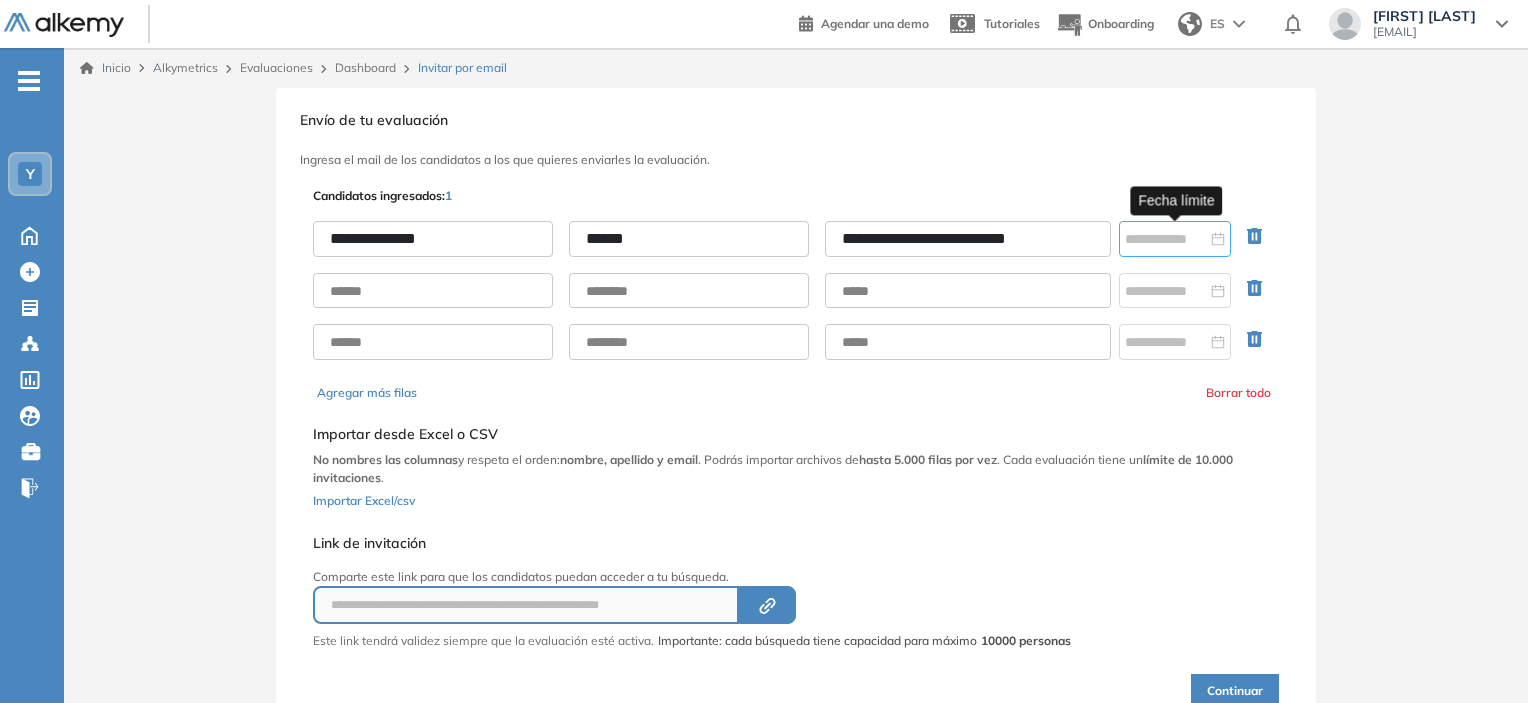 click at bounding box center (1175, 239) 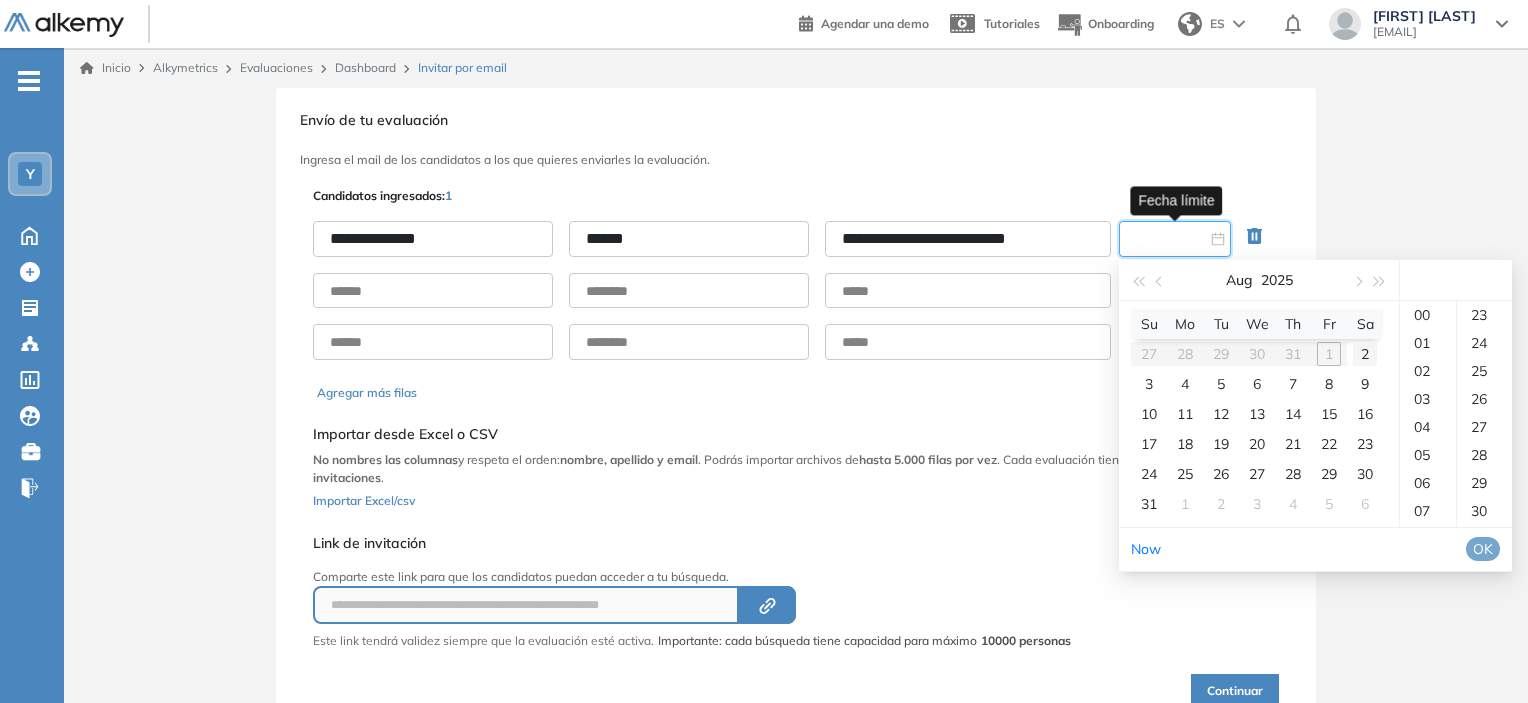 type on "**********" 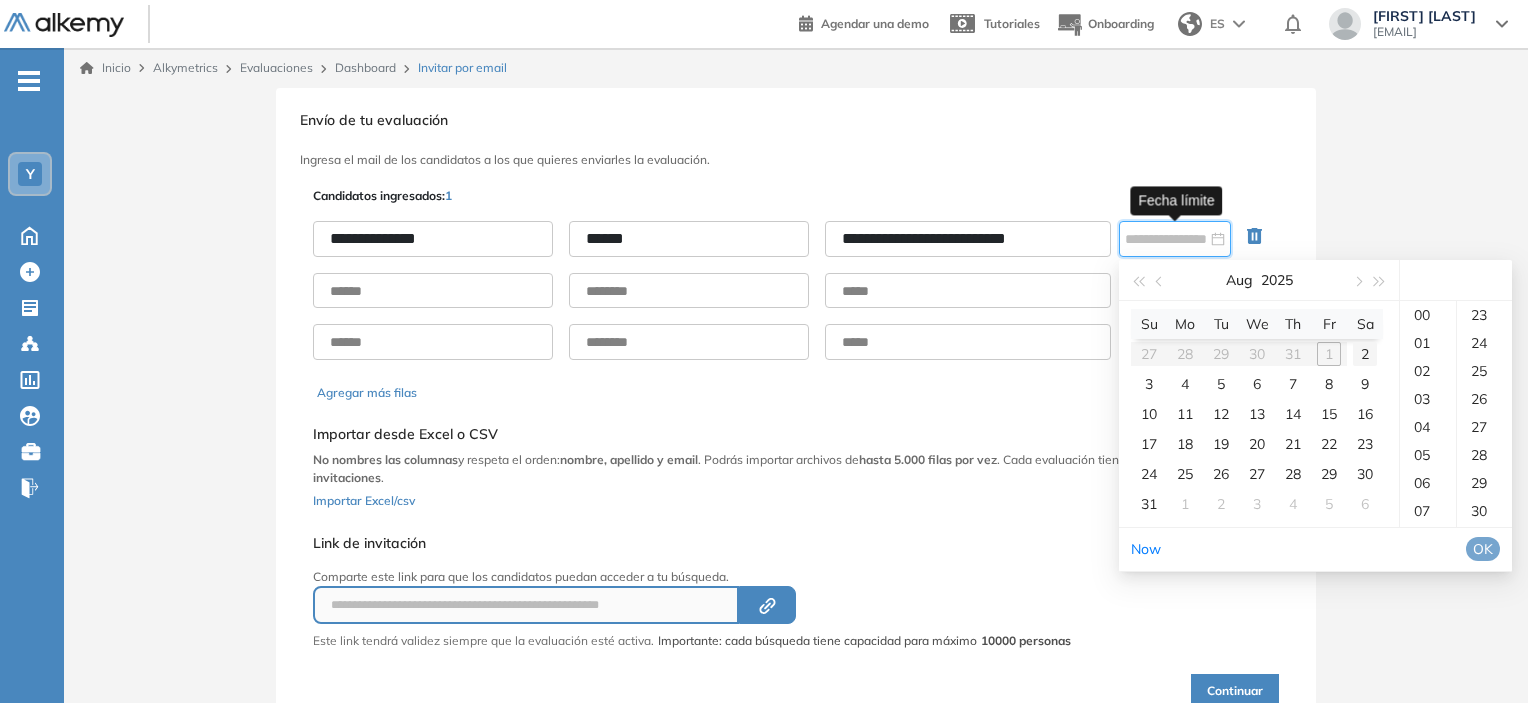 click on "2" at bounding box center (1365, 354) 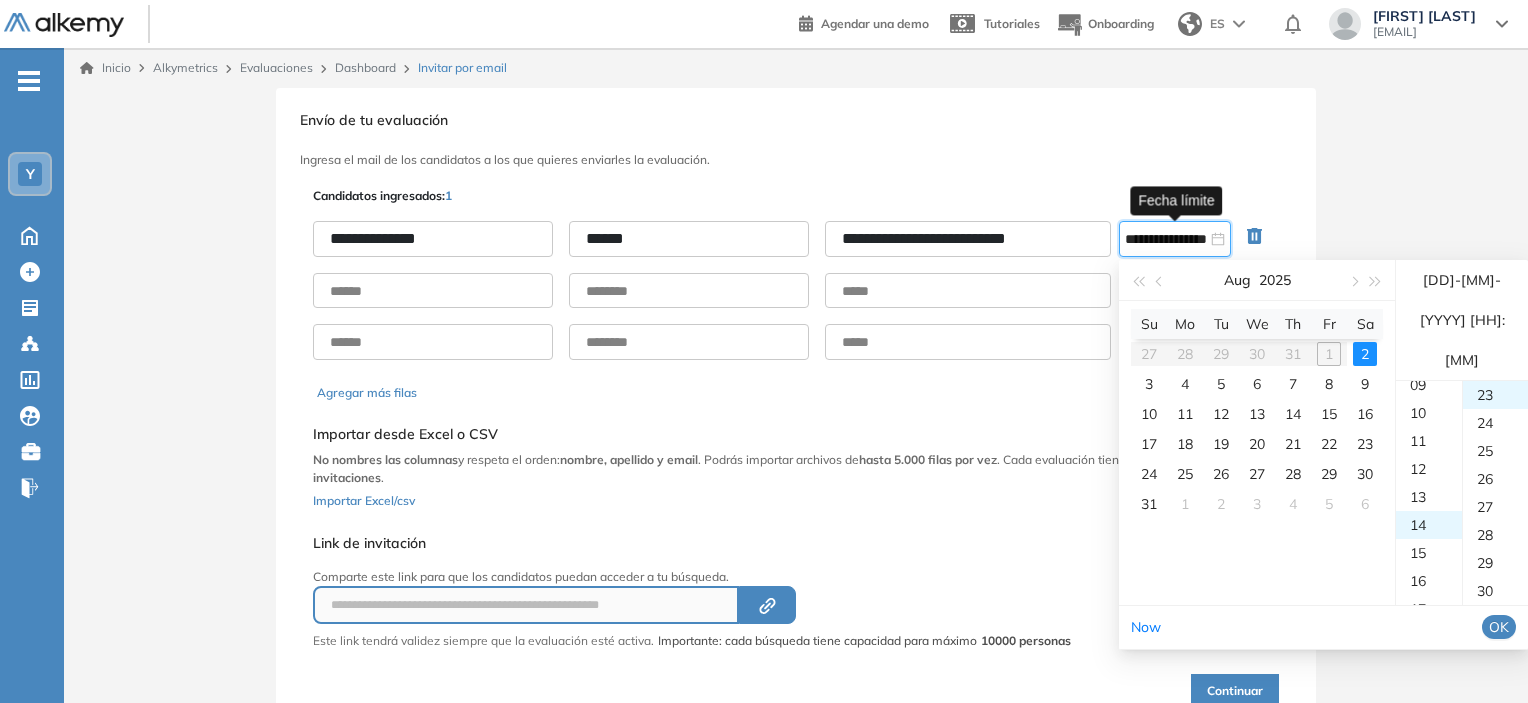 scroll, scrollTop: 392, scrollLeft: 0, axis: vertical 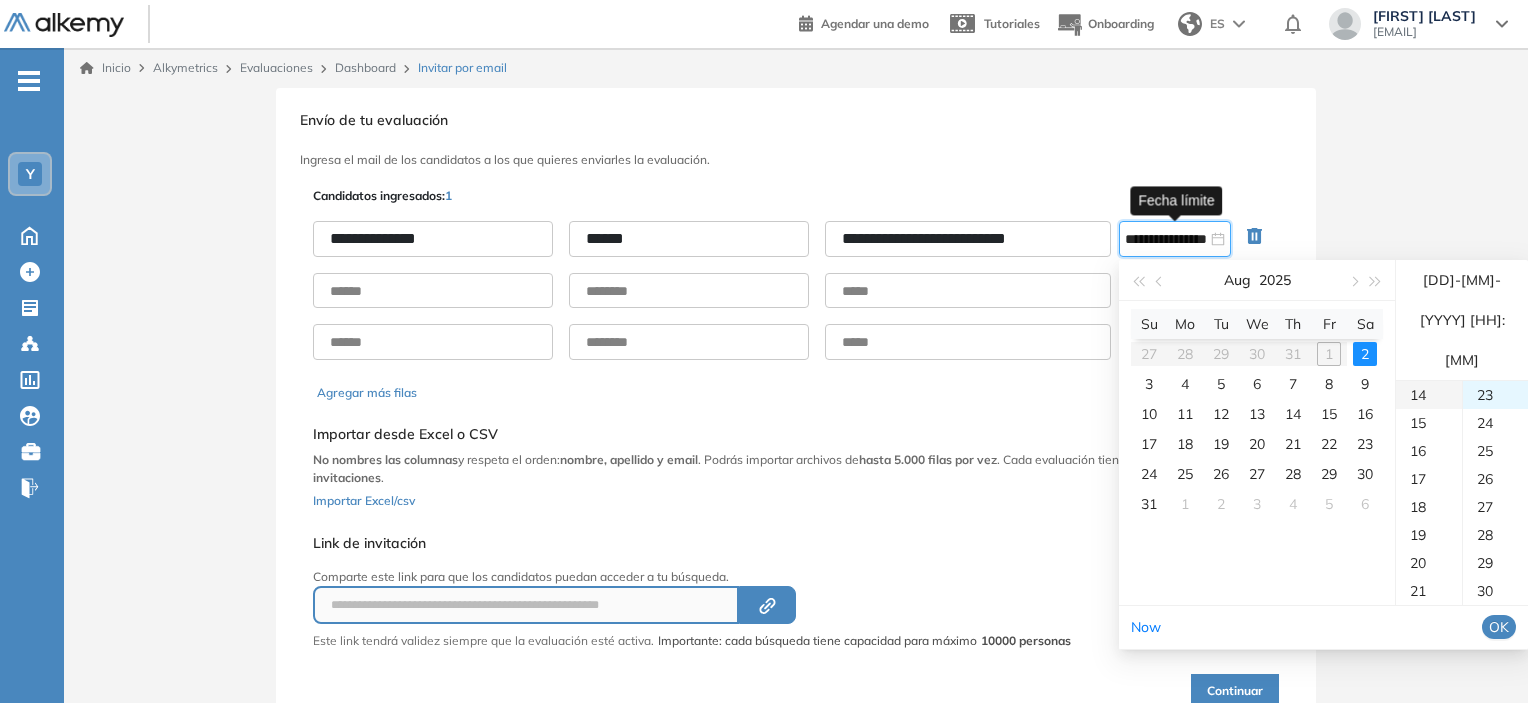 click on "14" at bounding box center (1429, 395) 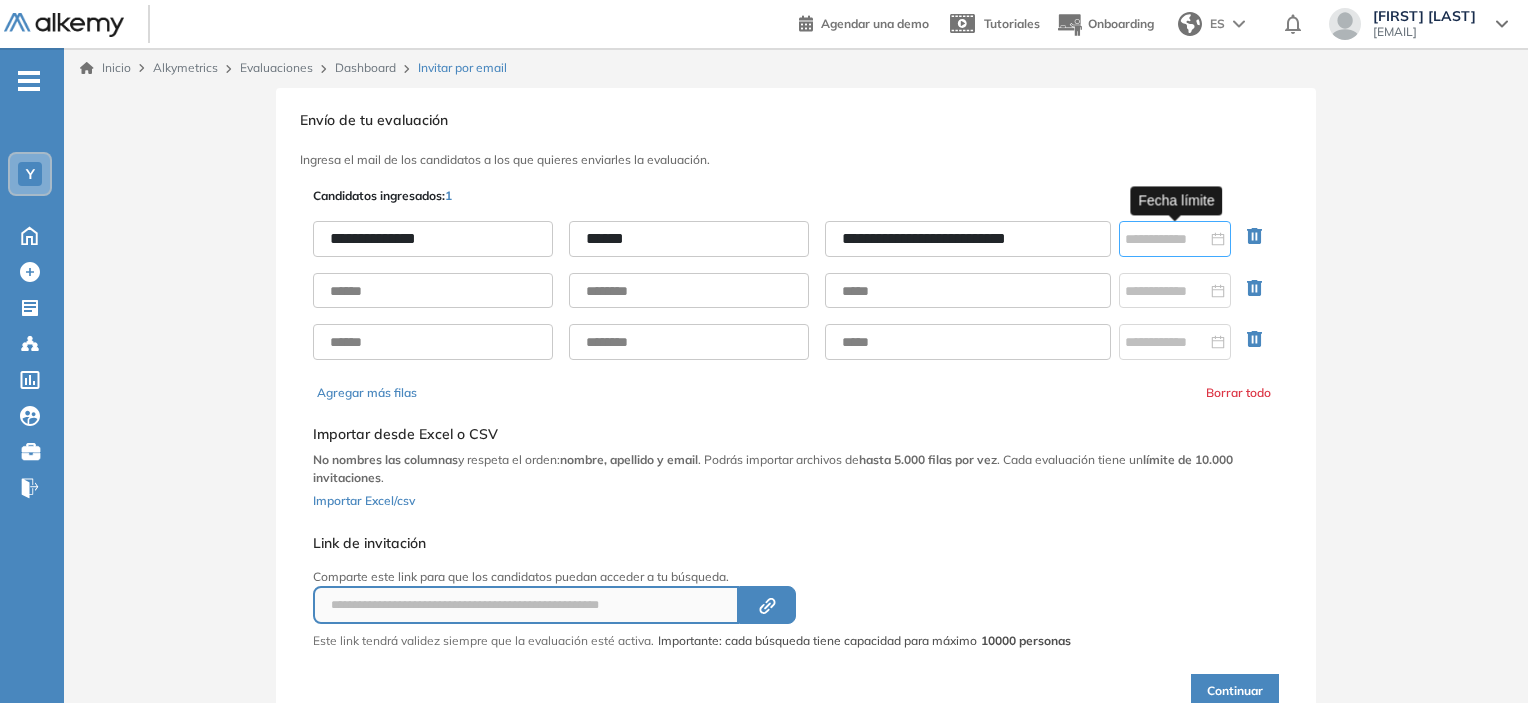 click at bounding box center [1175, 239] 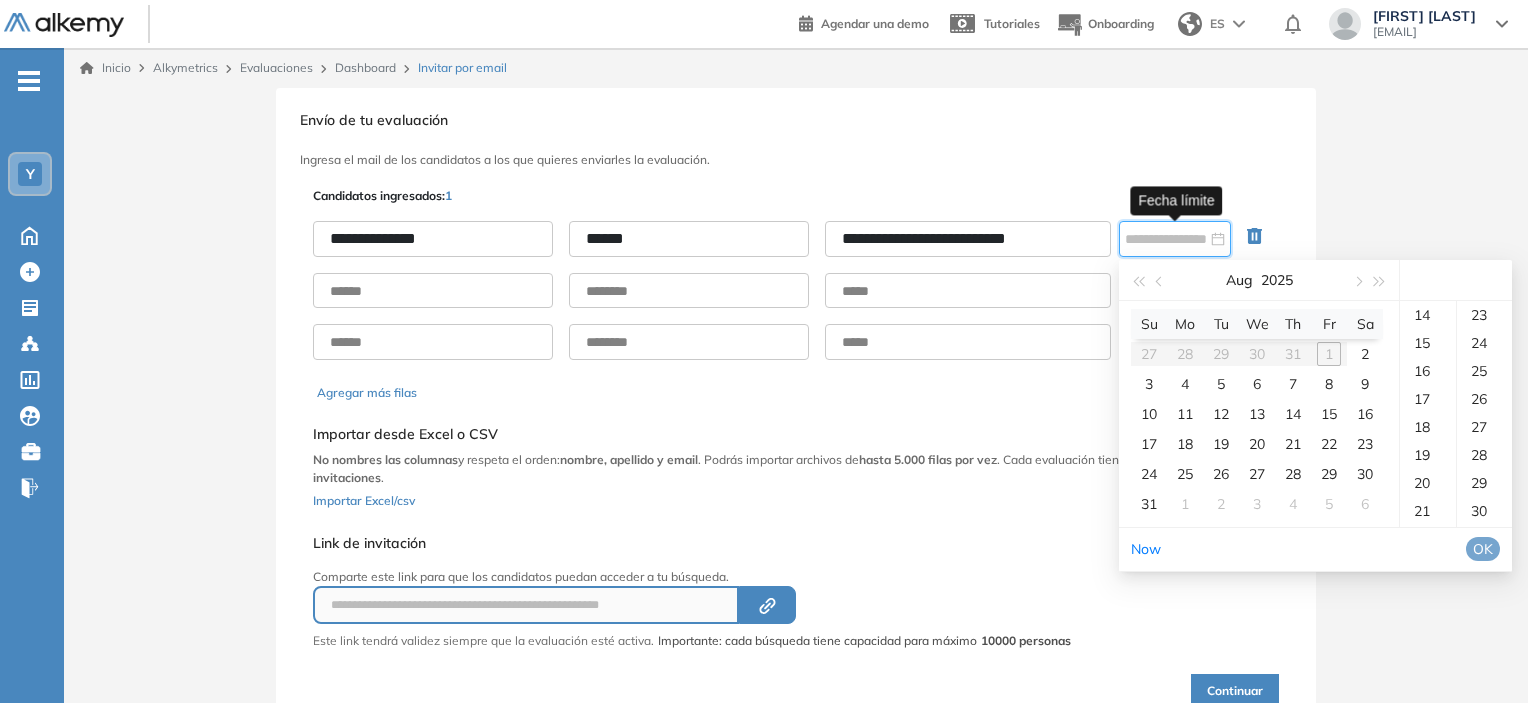 type on "**********" 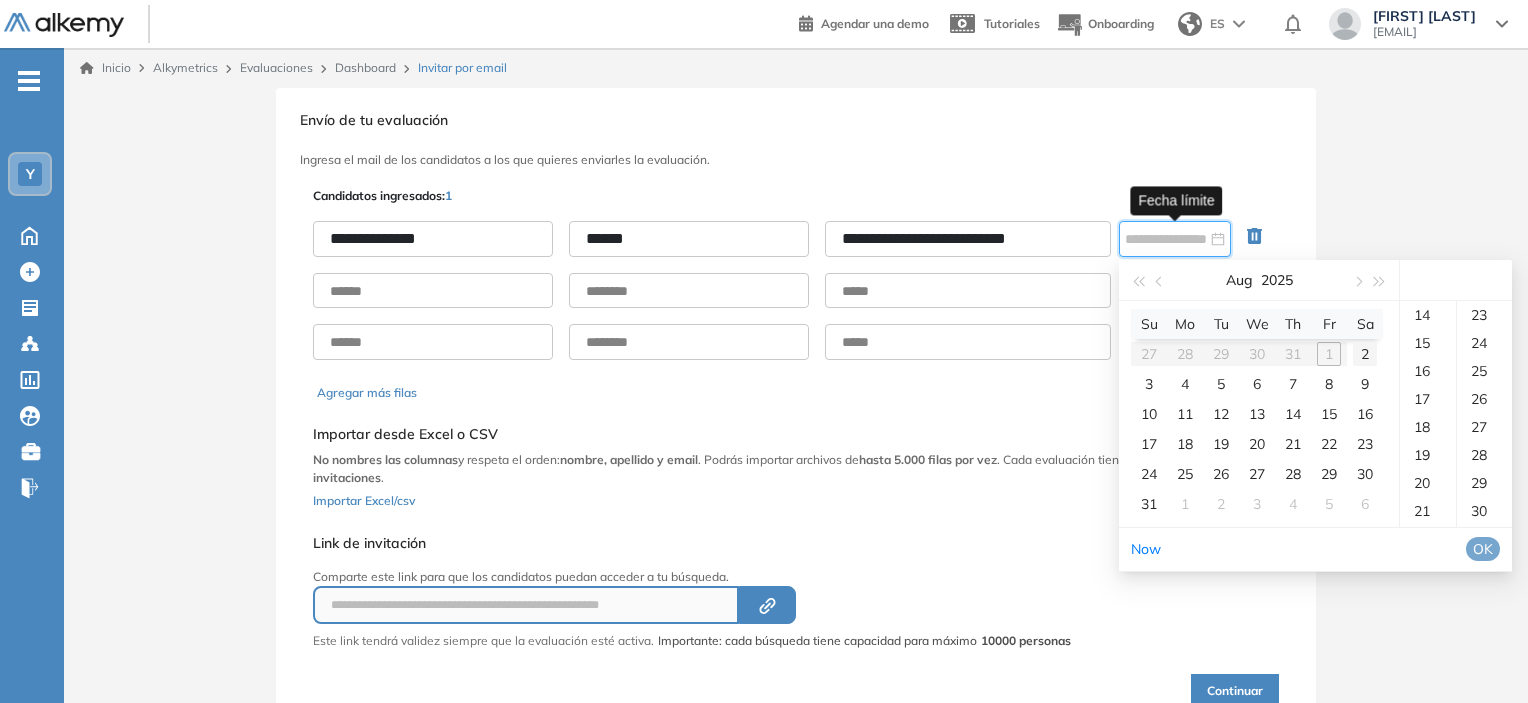 type on "**********" 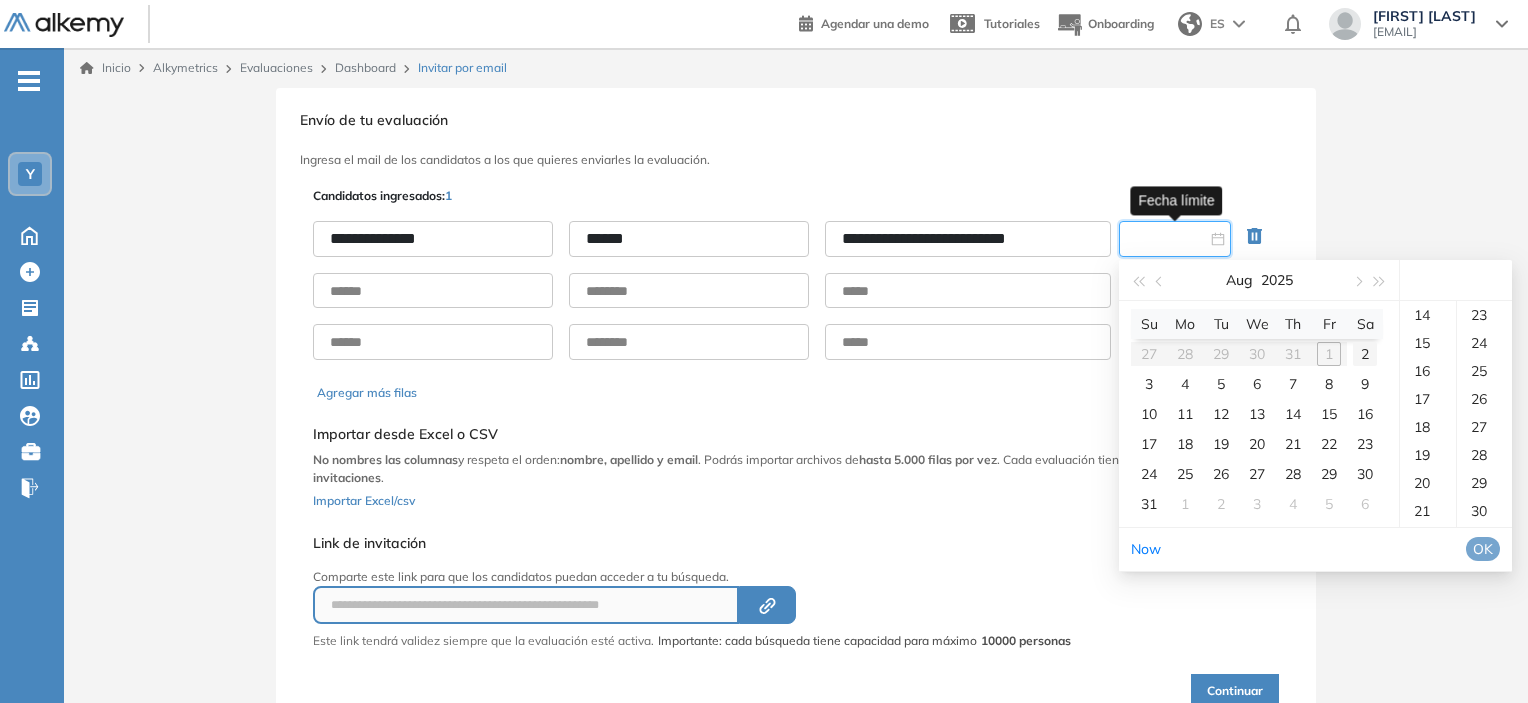 type on "**********" 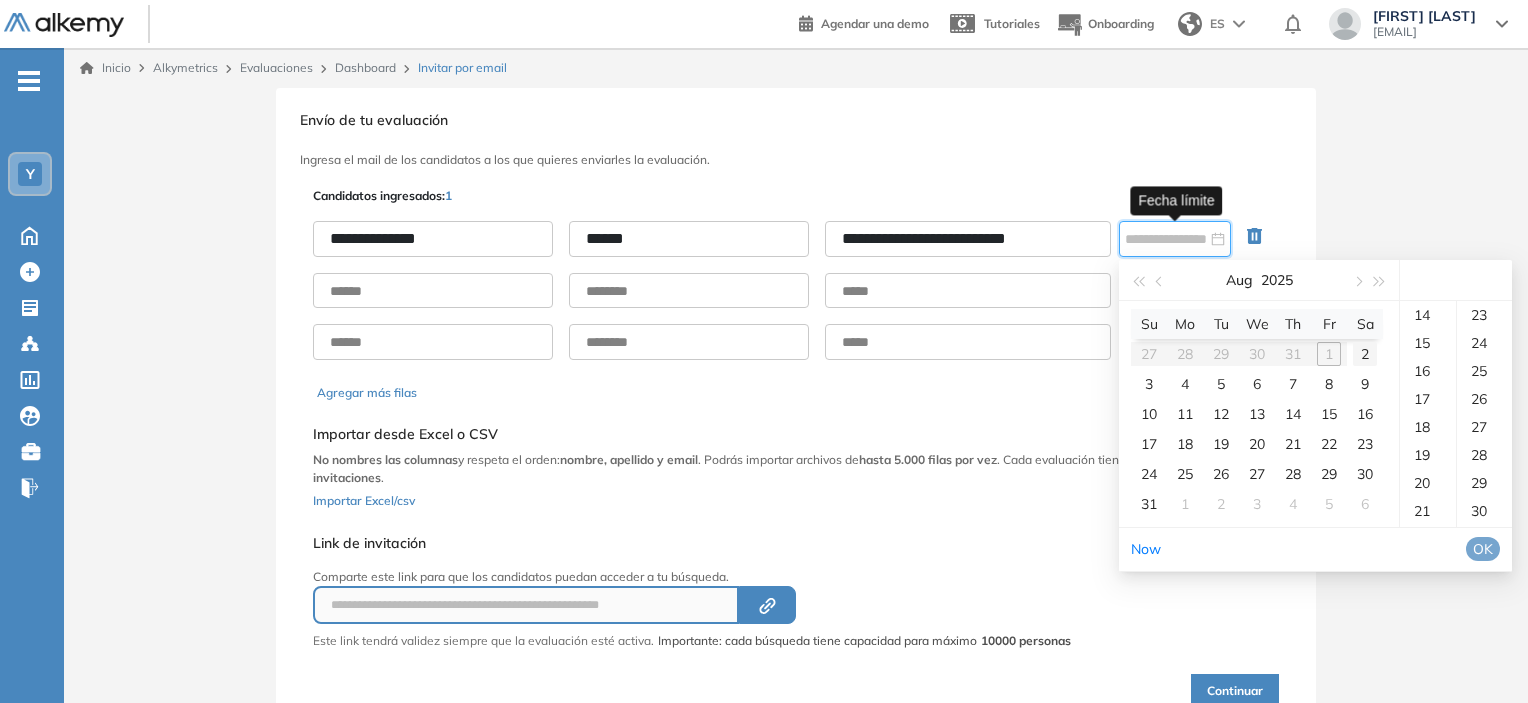 click on "2" at bounding box center [1365, 354] 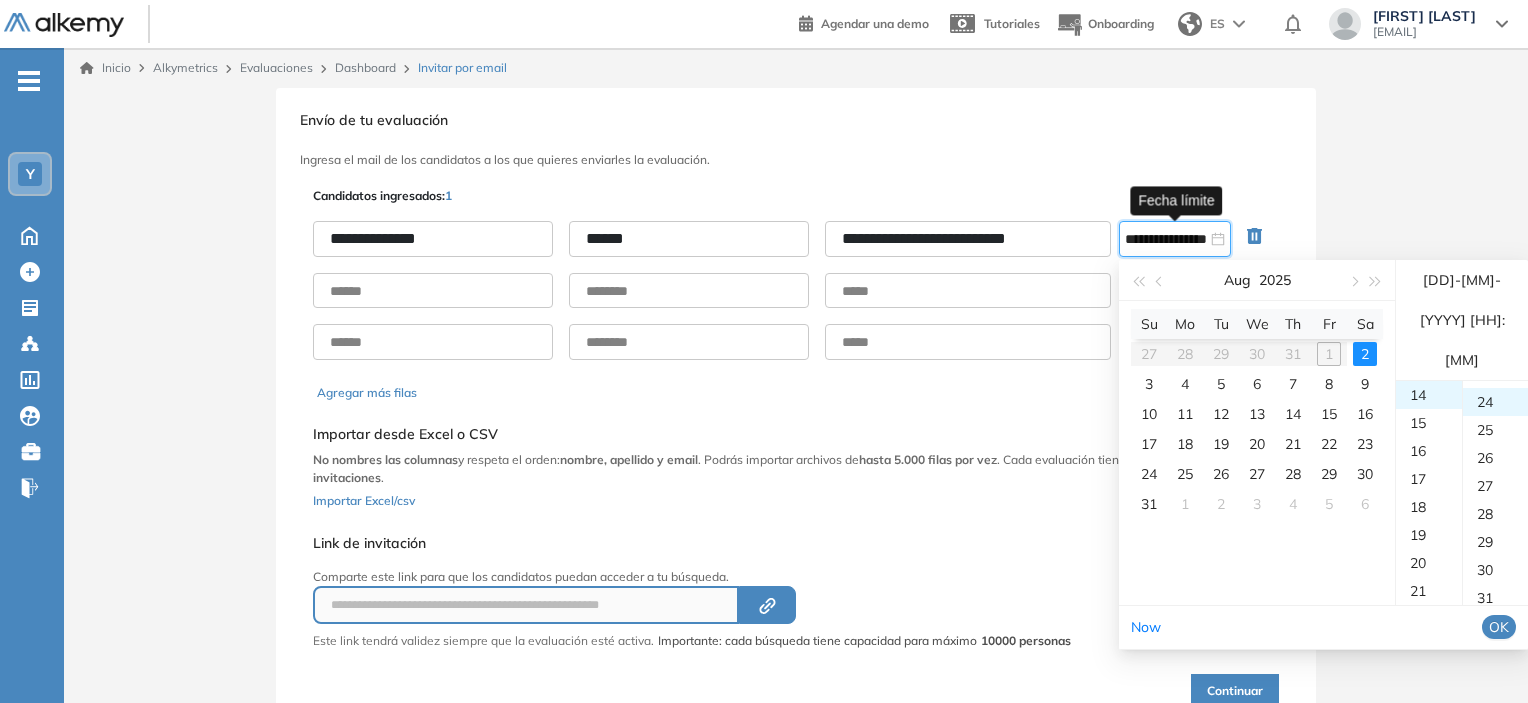 scroll, scrollTop: 672, scrollLeft: 0, axis: vertical 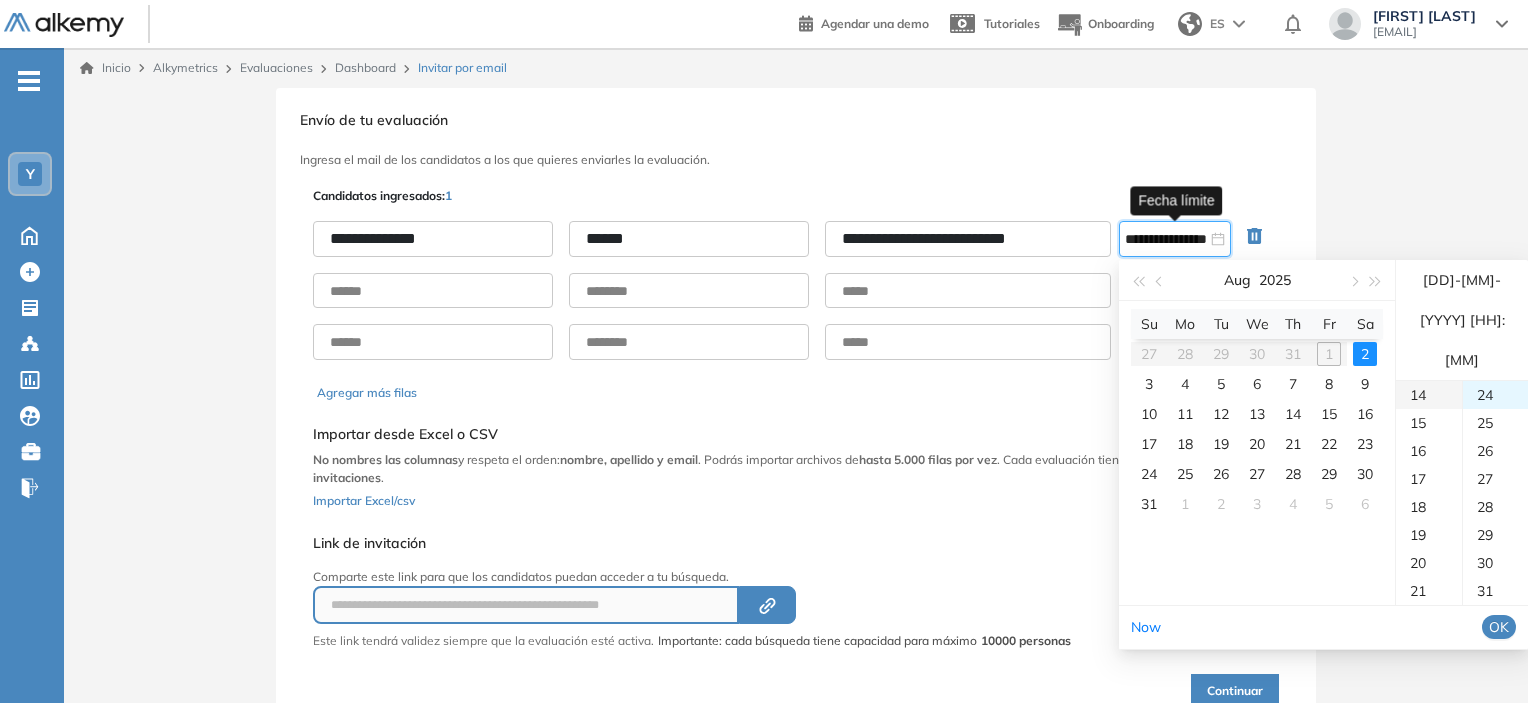 click on "14" at bounding box center [1429, 395] 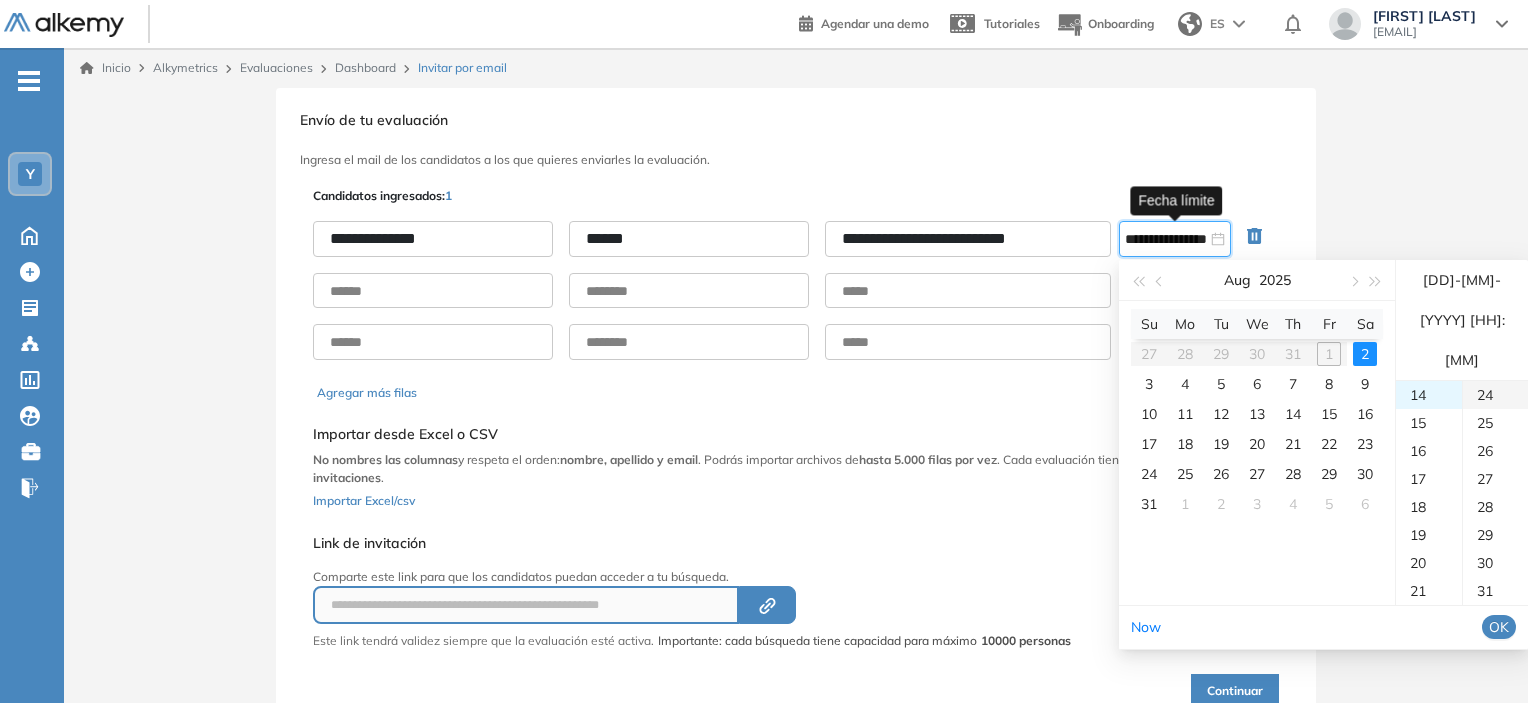 click on "24" at bounding box center [1495, 395] 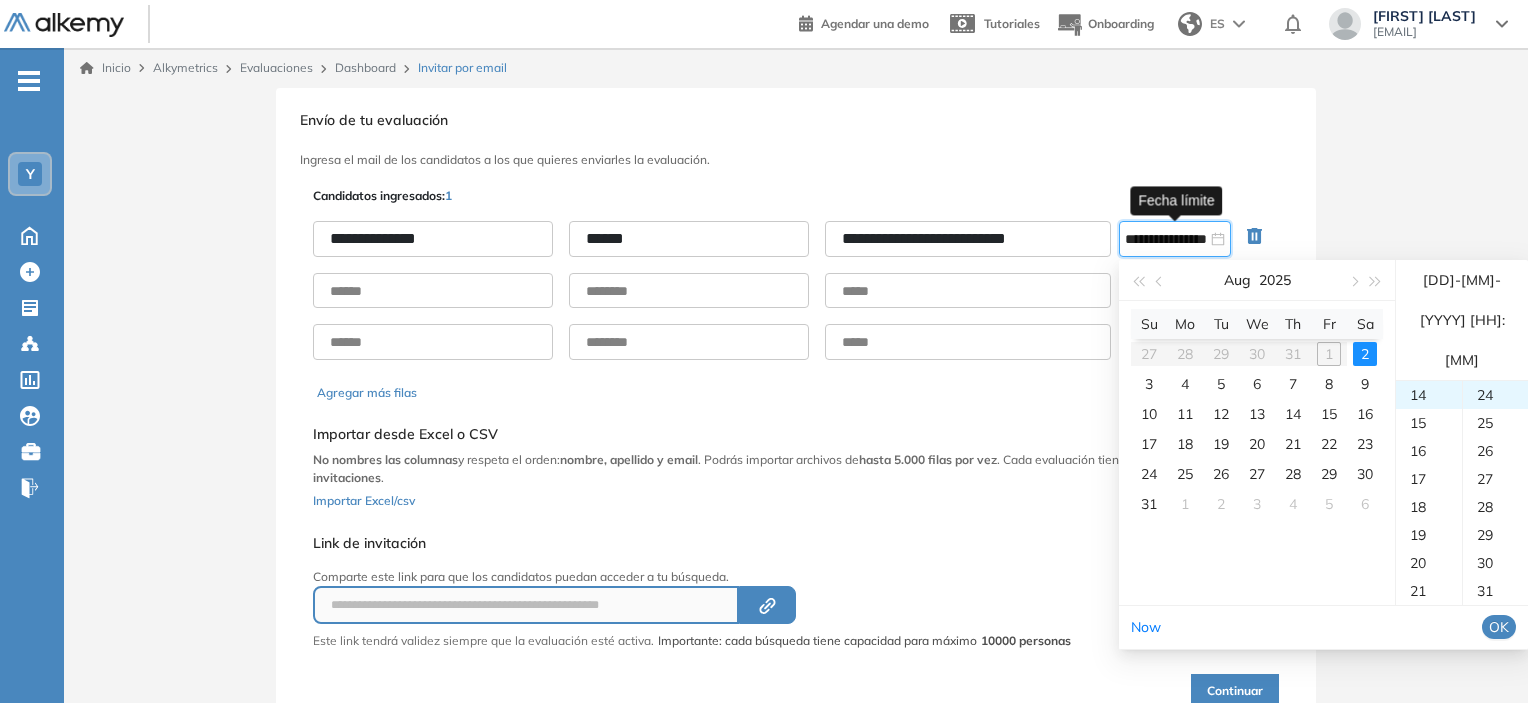 click on "OK" at bounding box center [1499, 627] 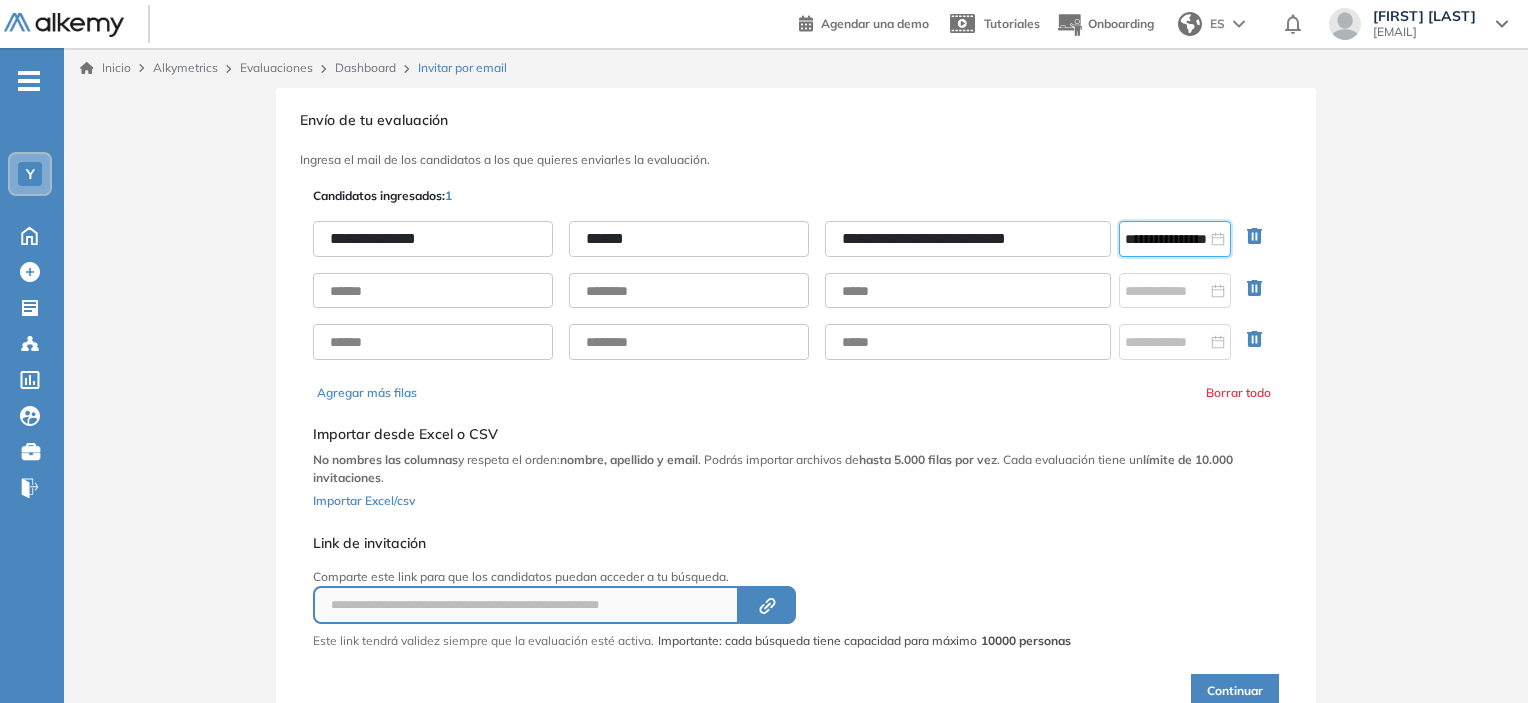 scroll, scrollTop: 86, scrollLeft: 0, axis: vertical 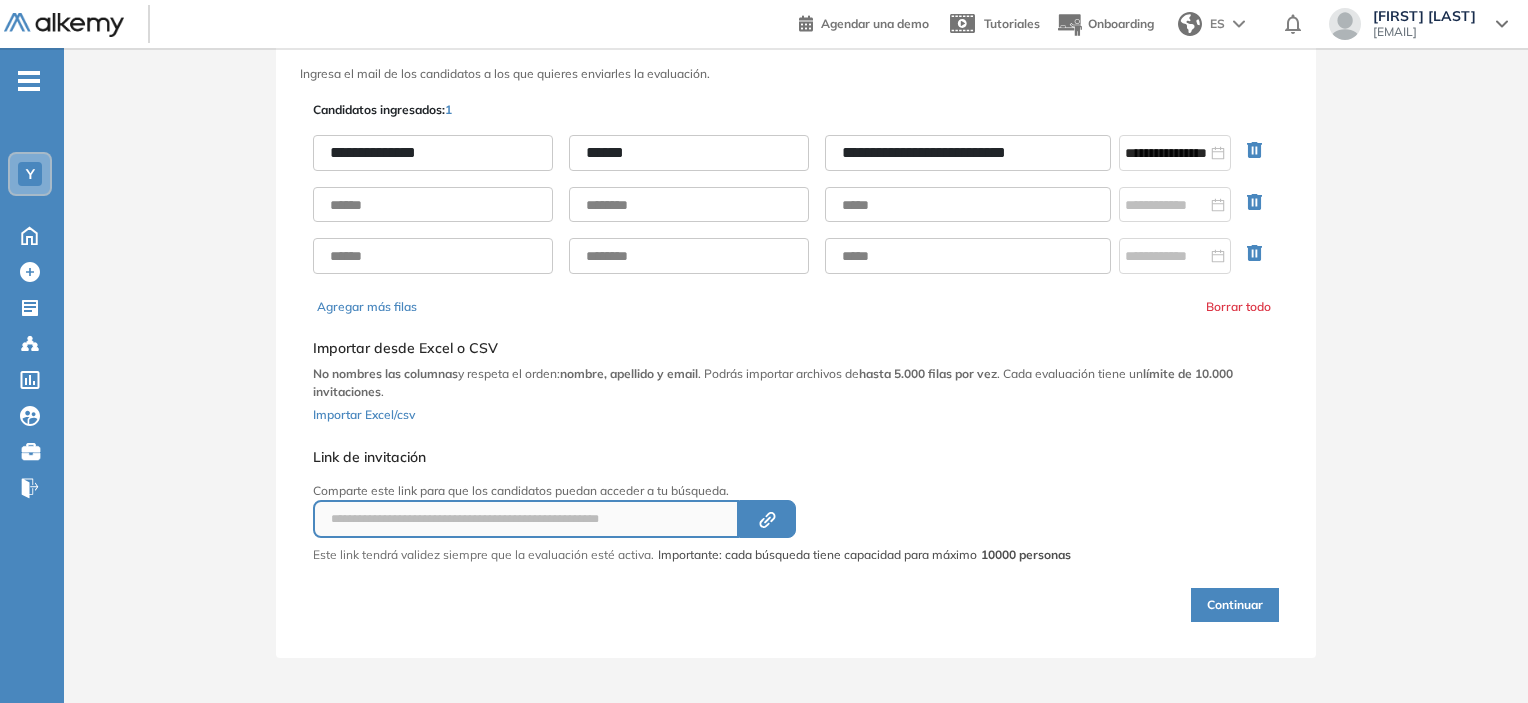 click on "Continuar" at bounding box center [1235, 605] 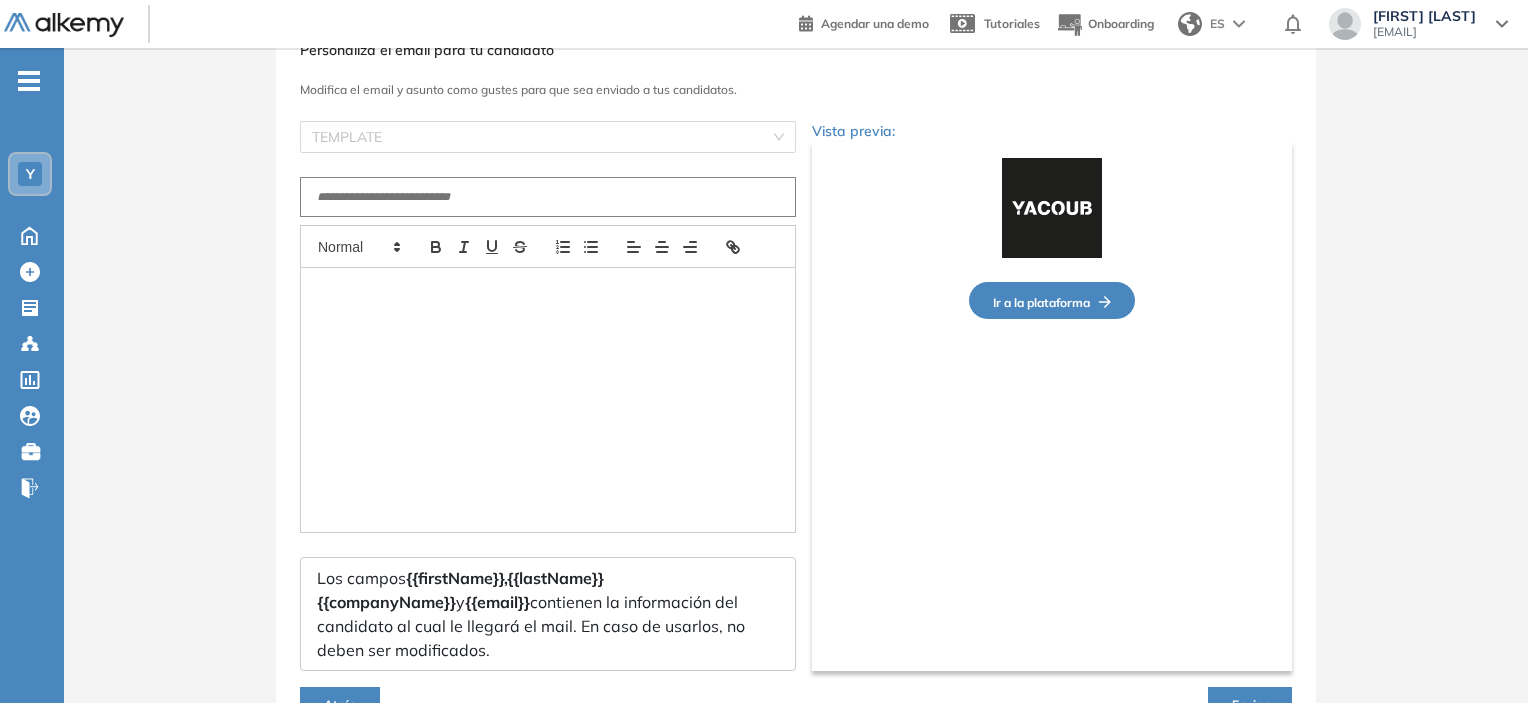type on "**********" 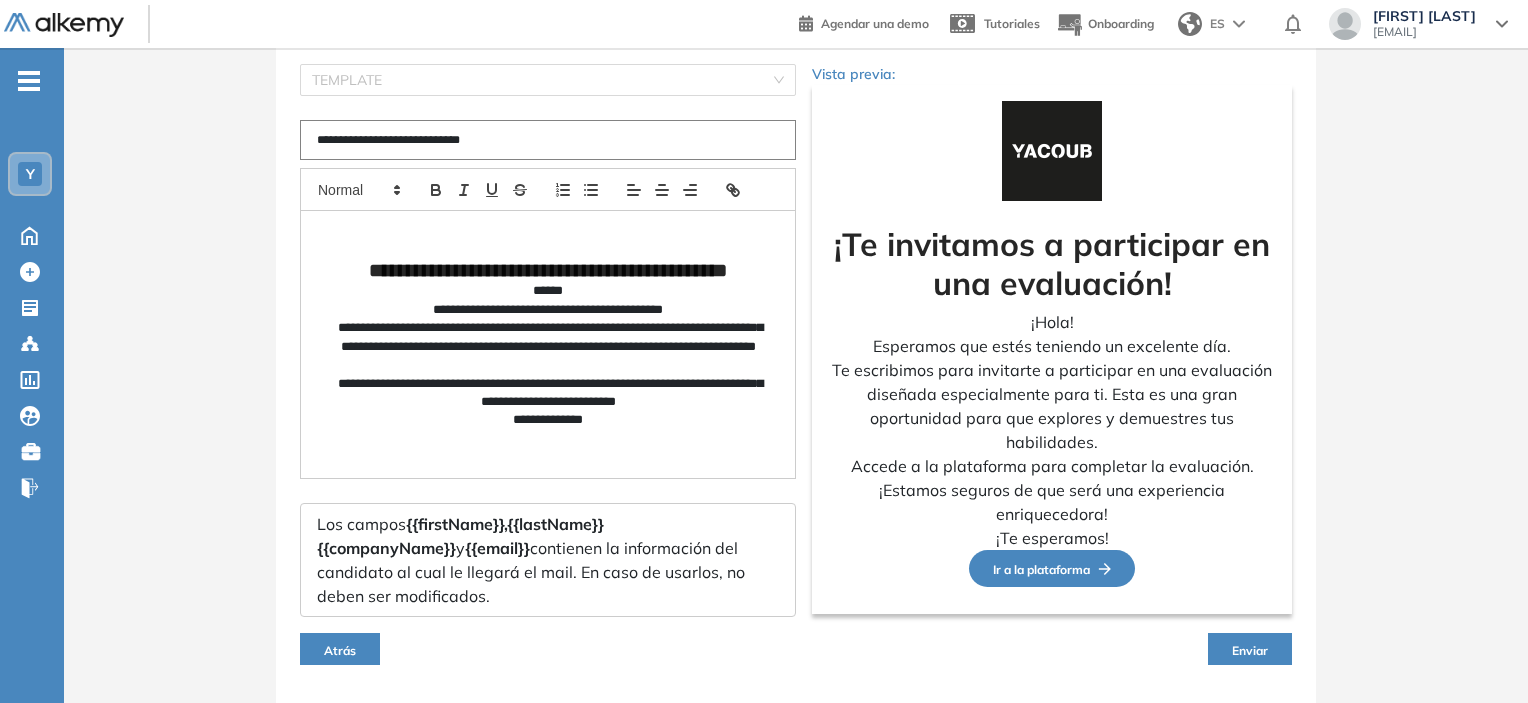 scroll, scrollTop: 186, scrollLeft: 0, axis: vertical 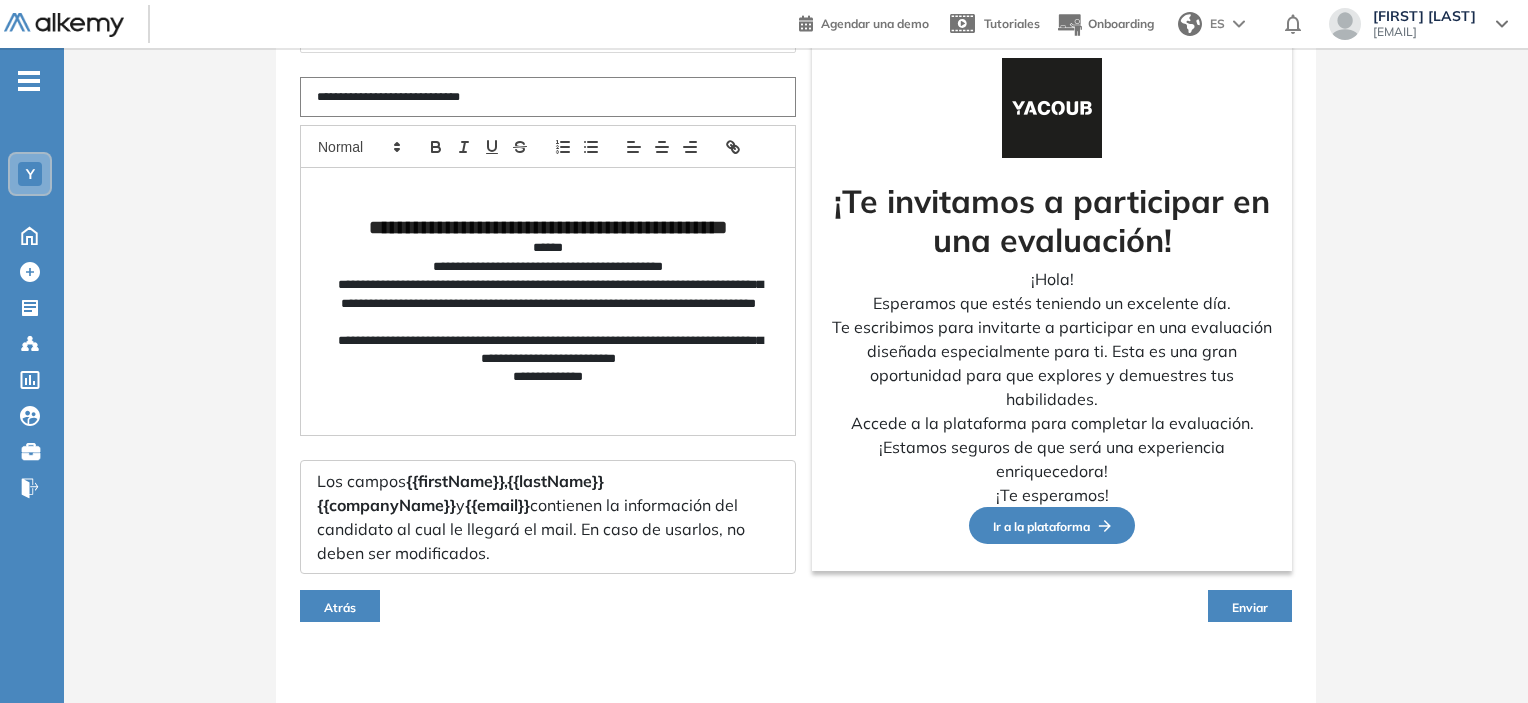 click on "Enviar" at bounding box center [1250, 606] 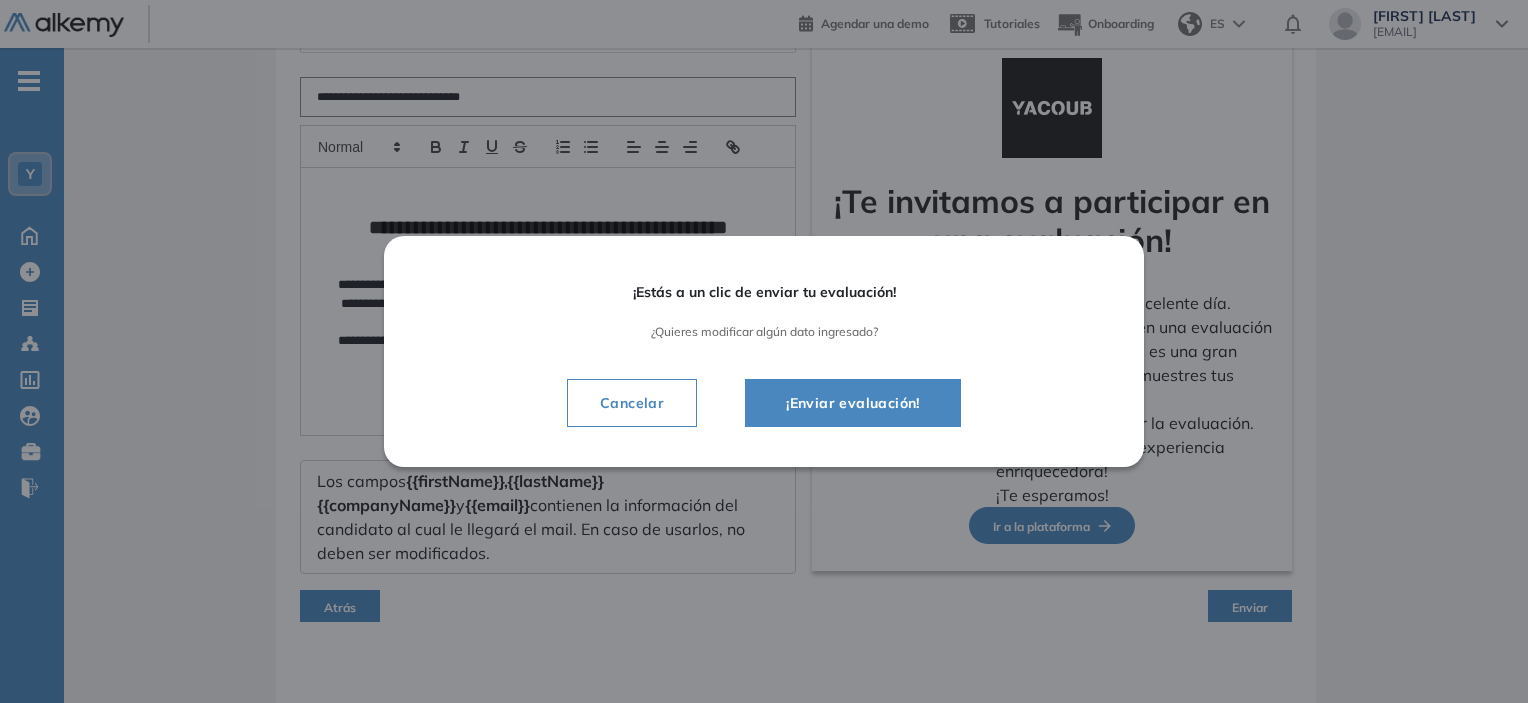 click on "¡Enviar evaluación!" at bounding box center (853, 403) 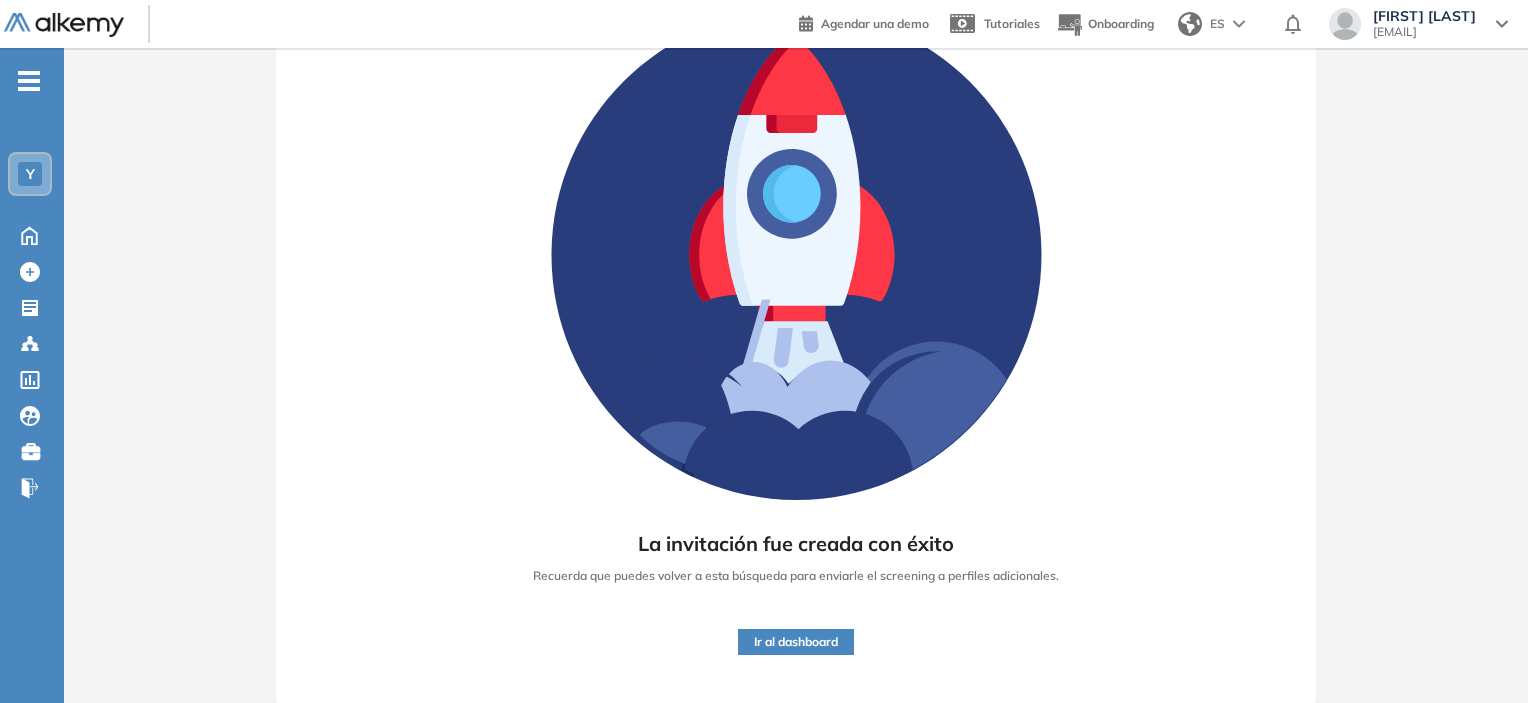 scroll, scrollTop: 179, scrollLeft: 0, axis: vertical 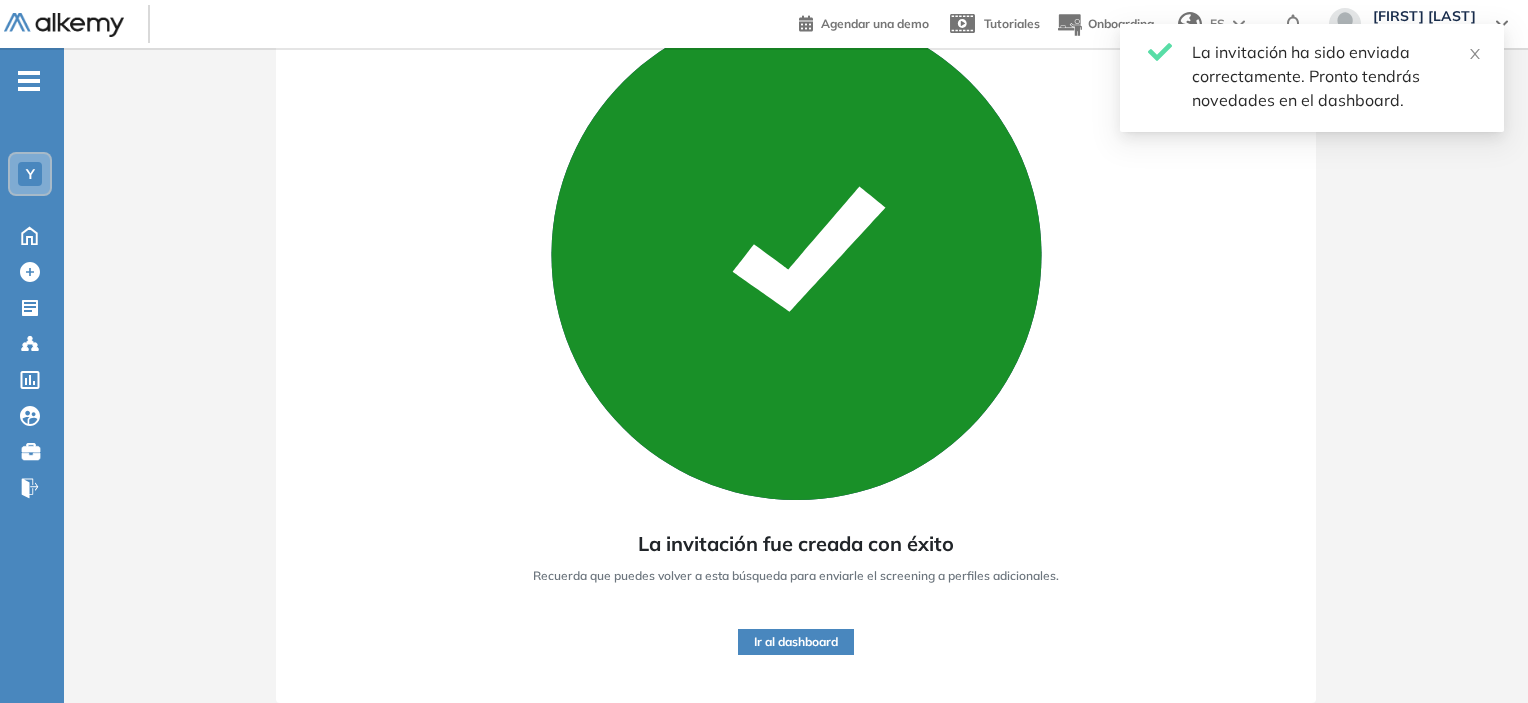 click on "Ir al dashboard" at bounding box center [796, 642] 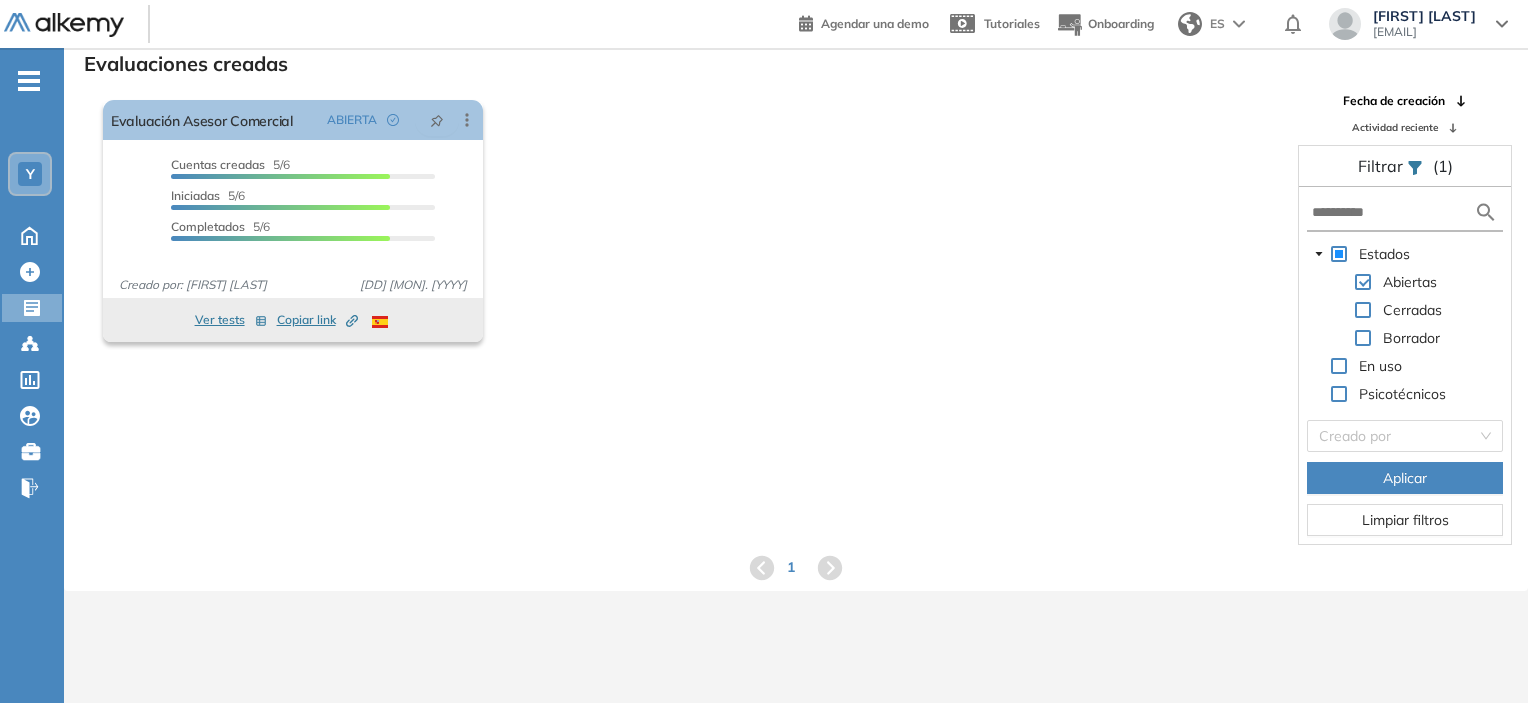 scroll, scrollTop: 0, scrollLeft: 0, axis: both 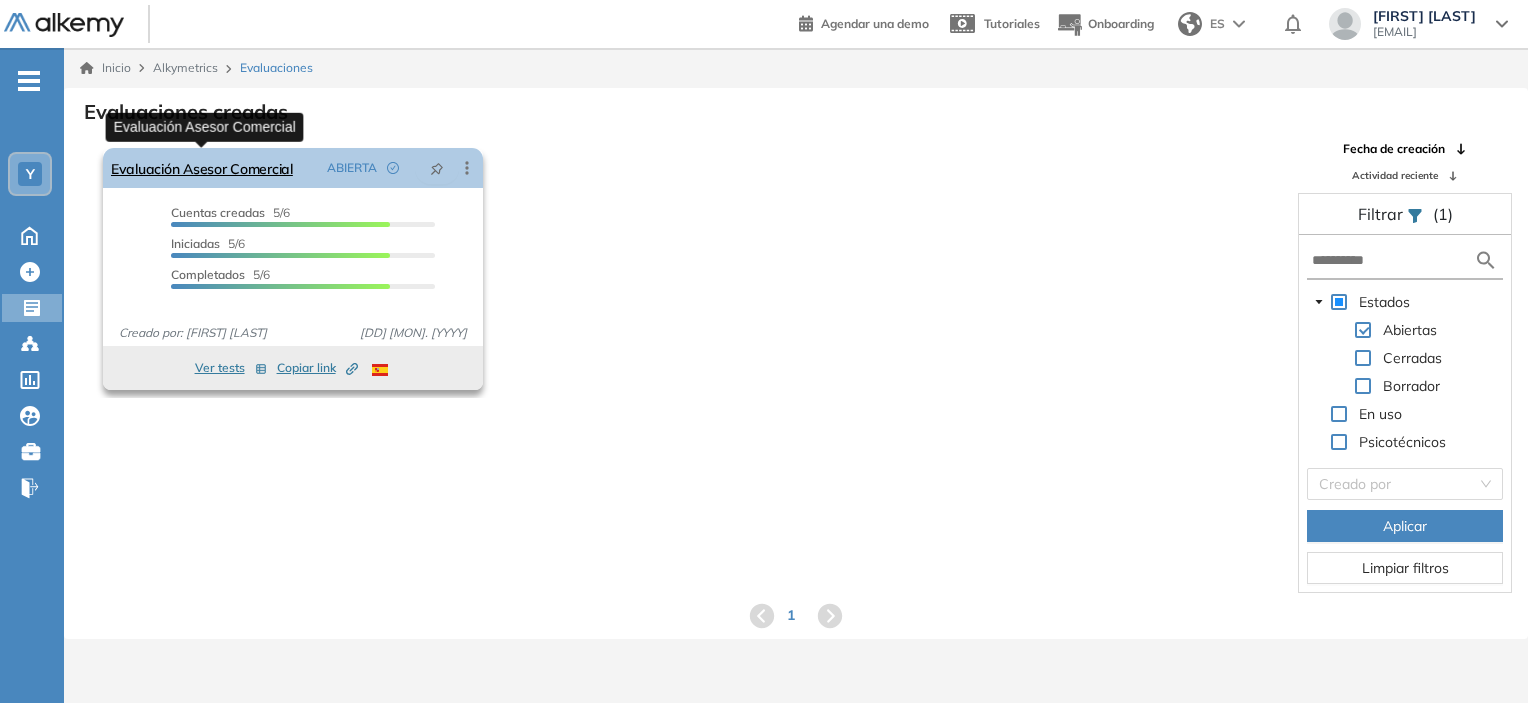 click on "Evaluación Asesor Comercial" at bounding box center [202, 168] 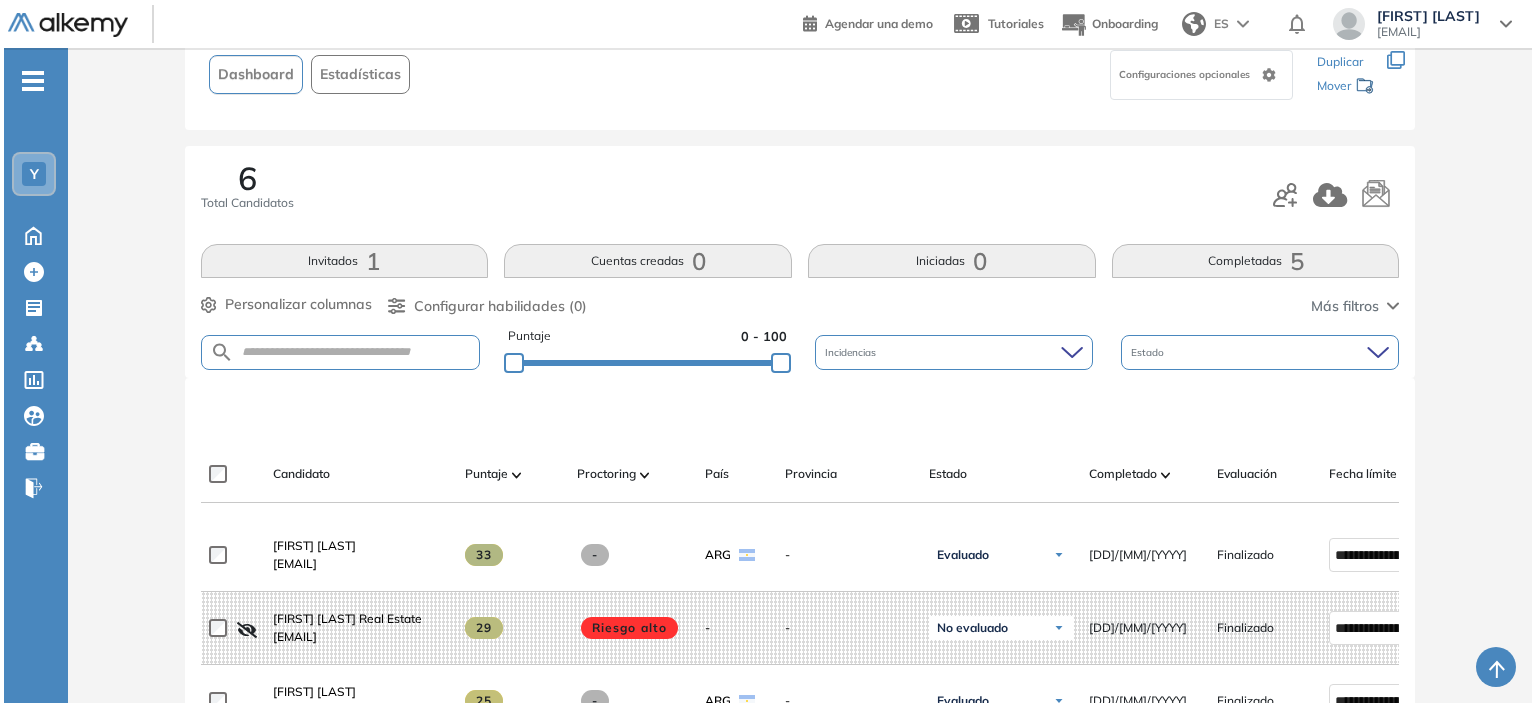 scroll, scrollTop: 0, scrollLeft: 0, axis: both 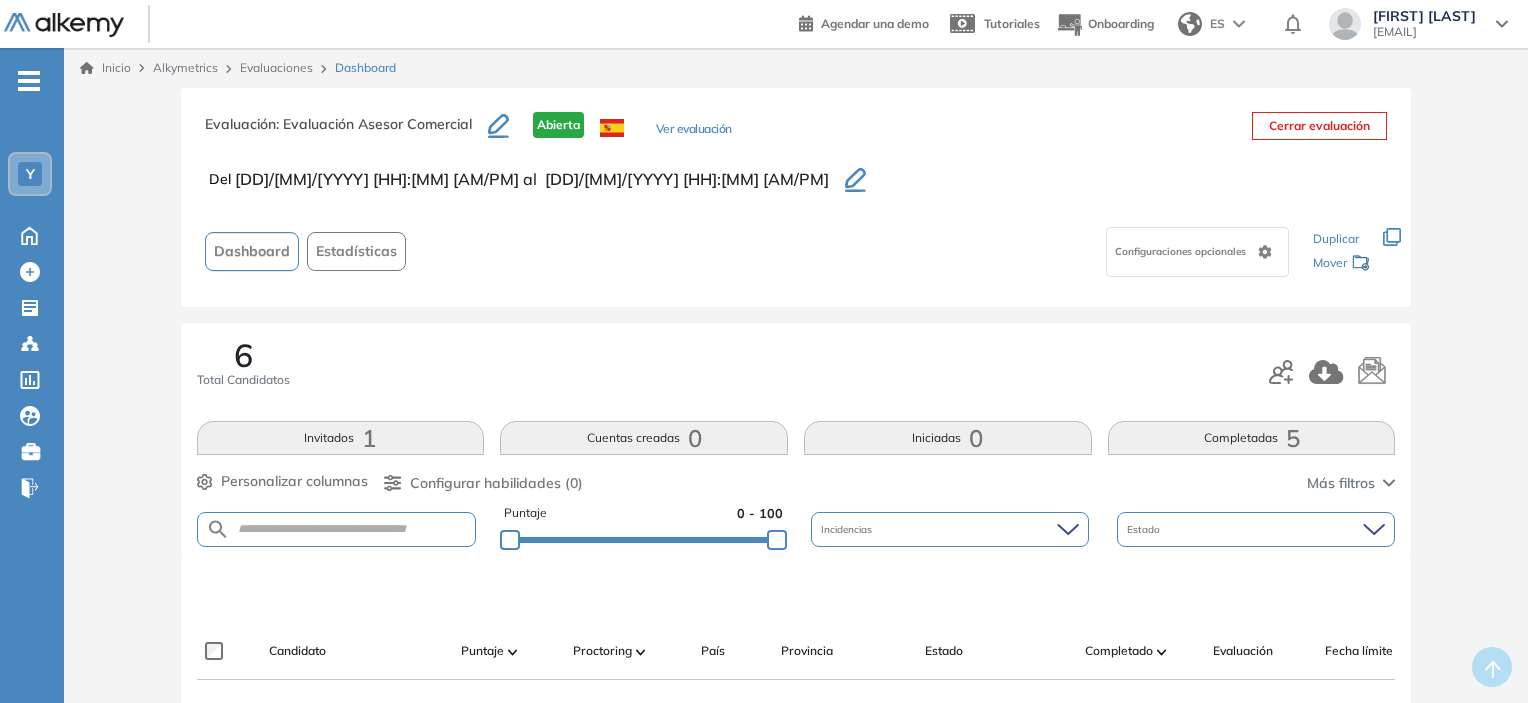 click on "Inicio" at bounding box center (105, 68) 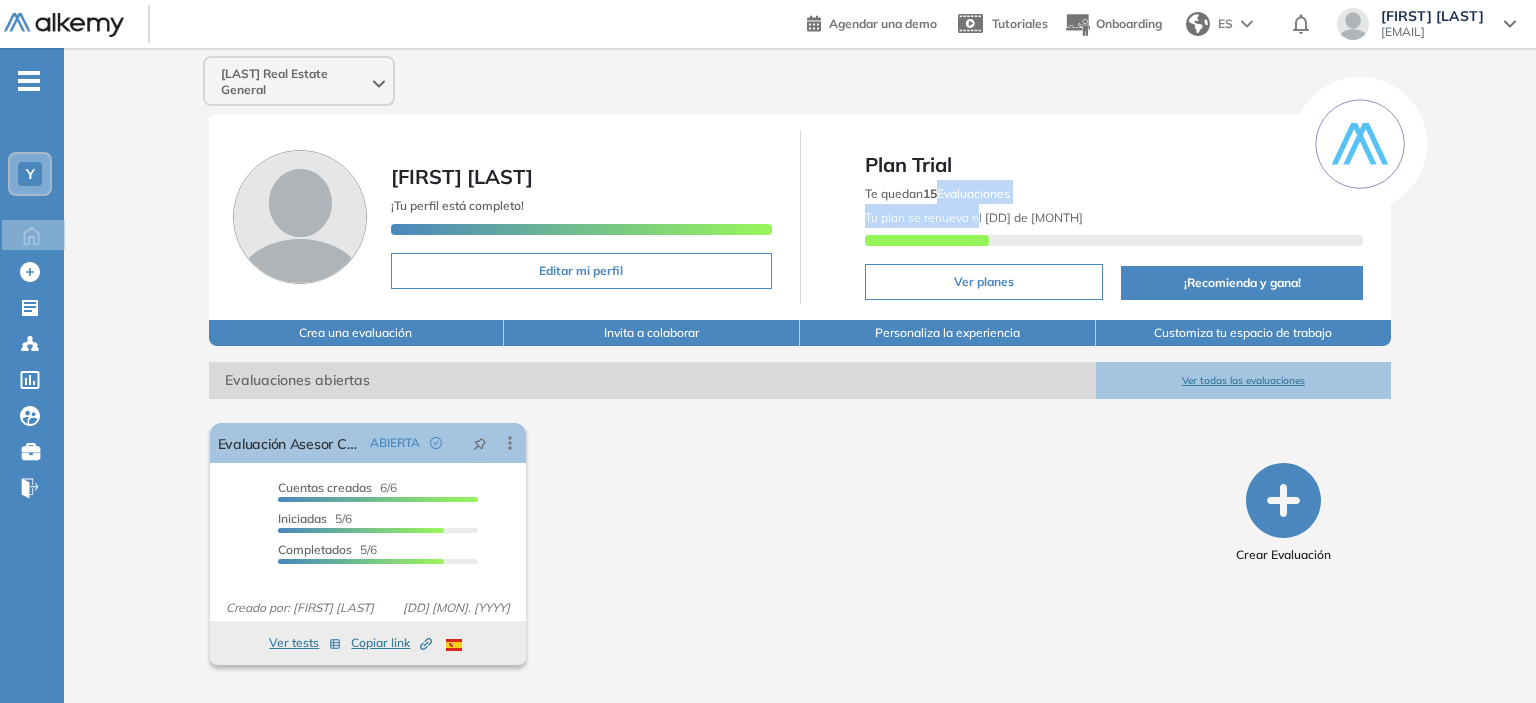 drag, startPoint x: 976, startPoint y: 213, endPoint x: 1073, endPoint y: 203, distance: 97.5141 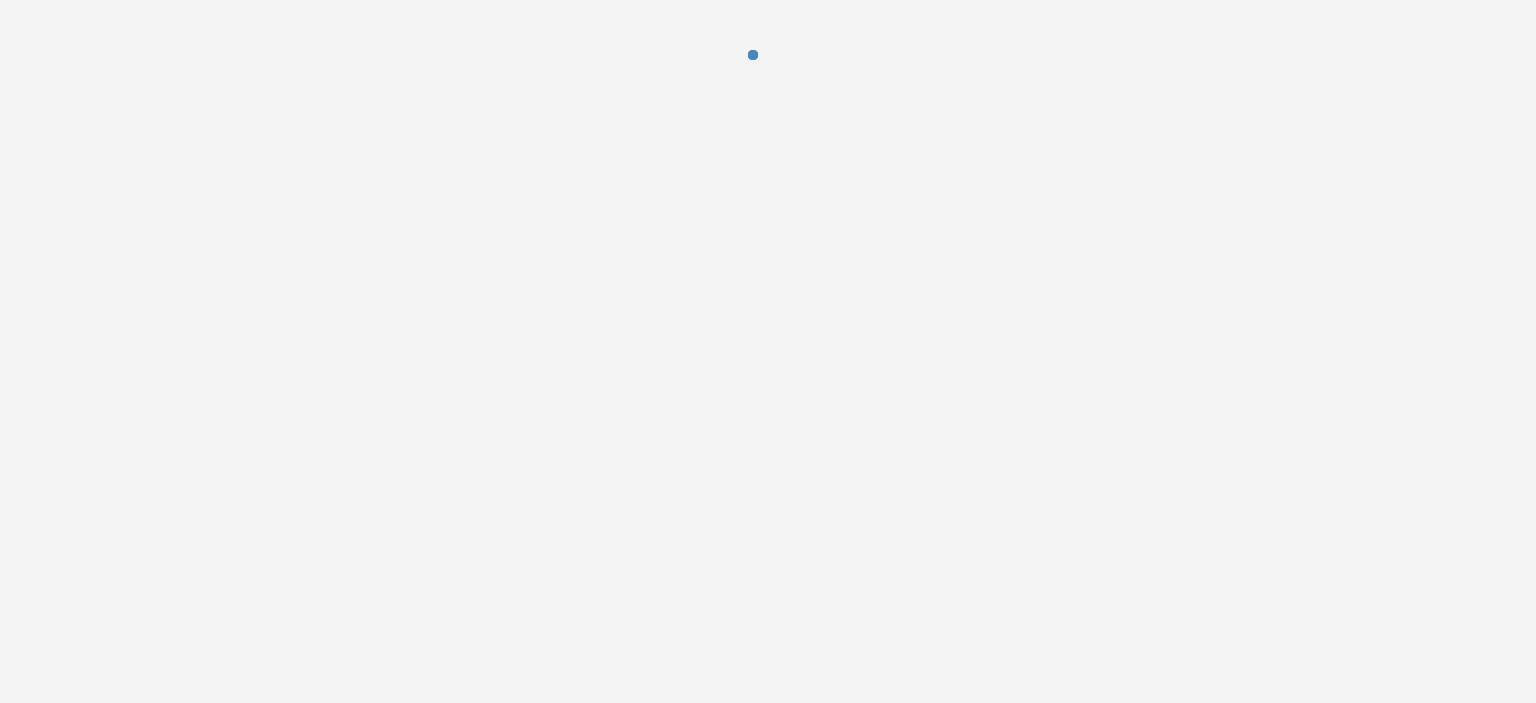 scroll, scrollTop: 0, scrollLeft: 0, axis: both 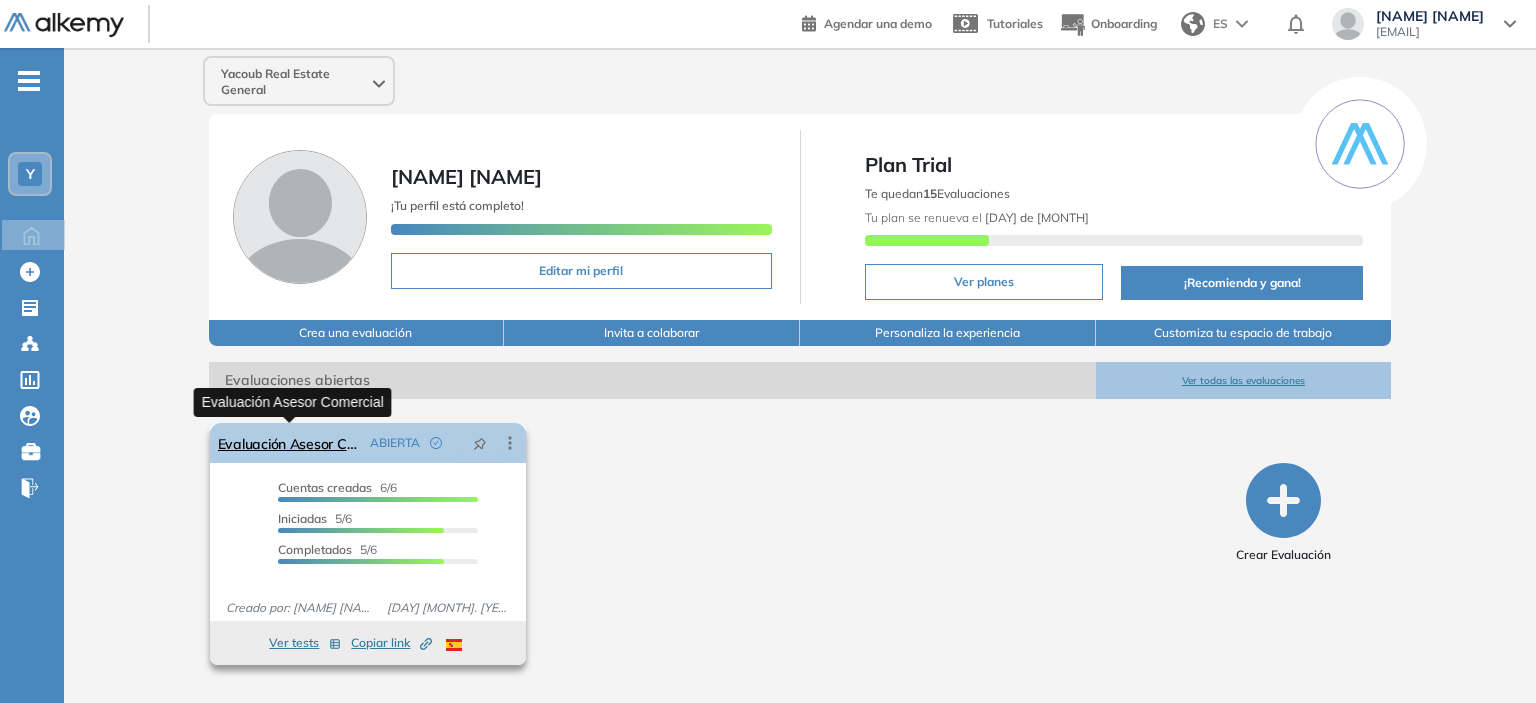 click on "Evaluación Asesor Comercial" at bounding box center [290, 443] 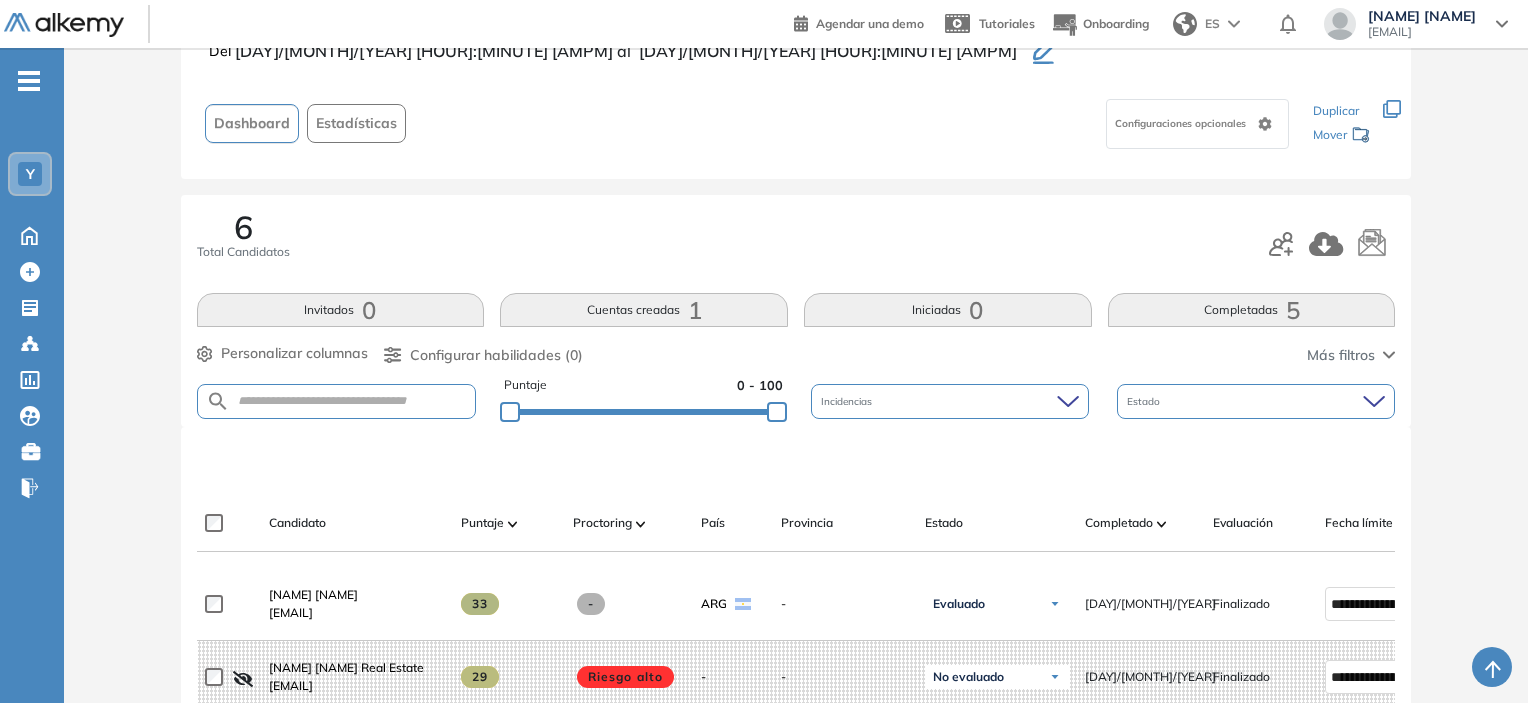scroll, scrollTop: 0, scrollLeft: 0, axis: both 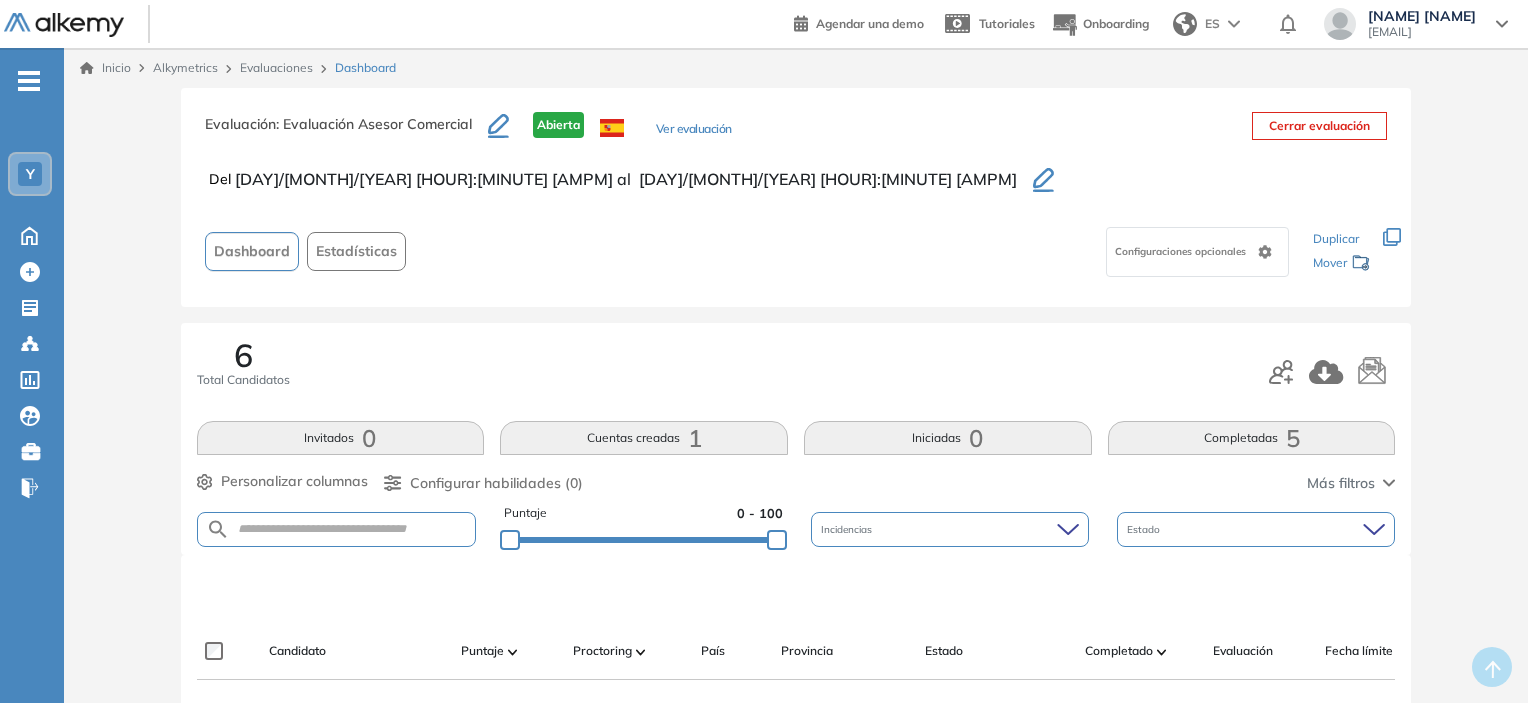 click on "Configuraciones opcionales" at bounding box center (856, 251) 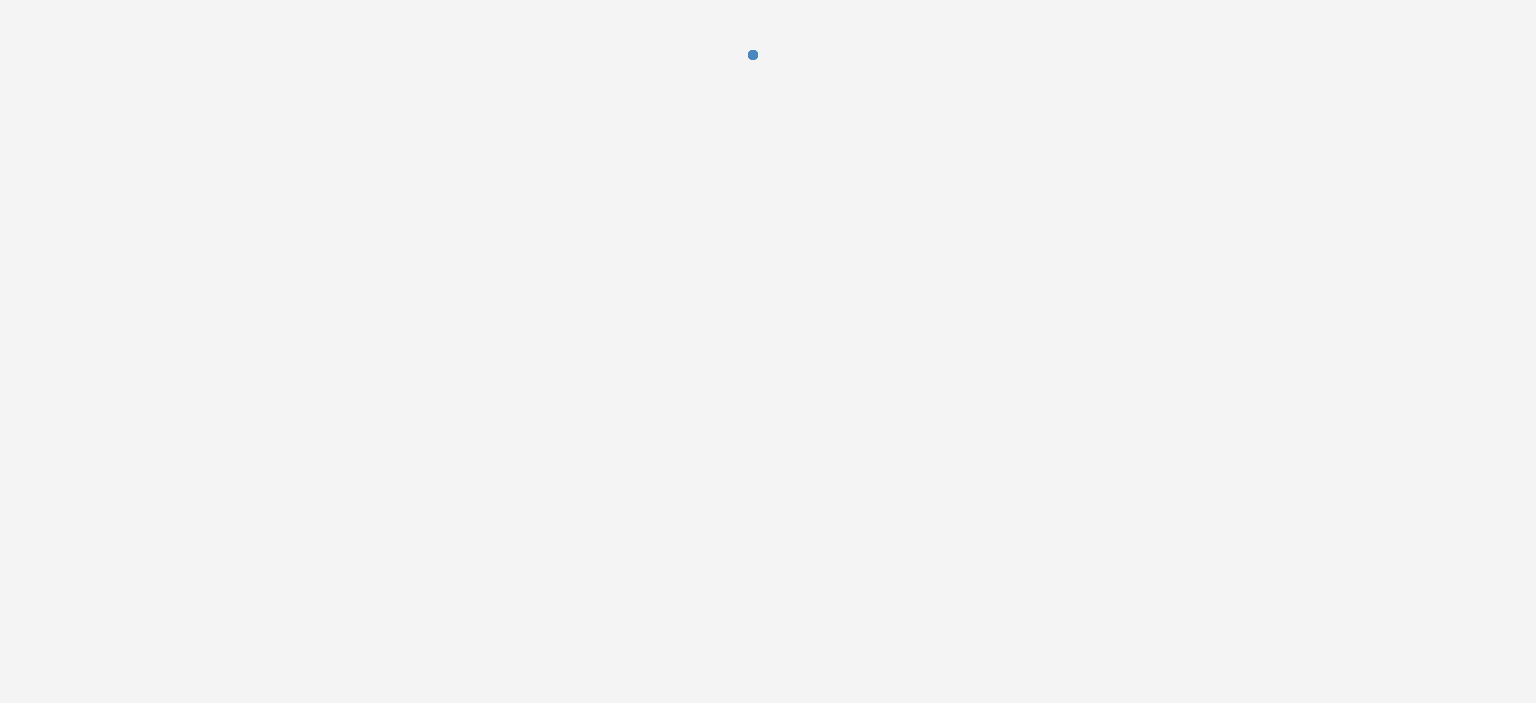 scroll, scrollTop: 0, scrollLeft: 0, axis: both 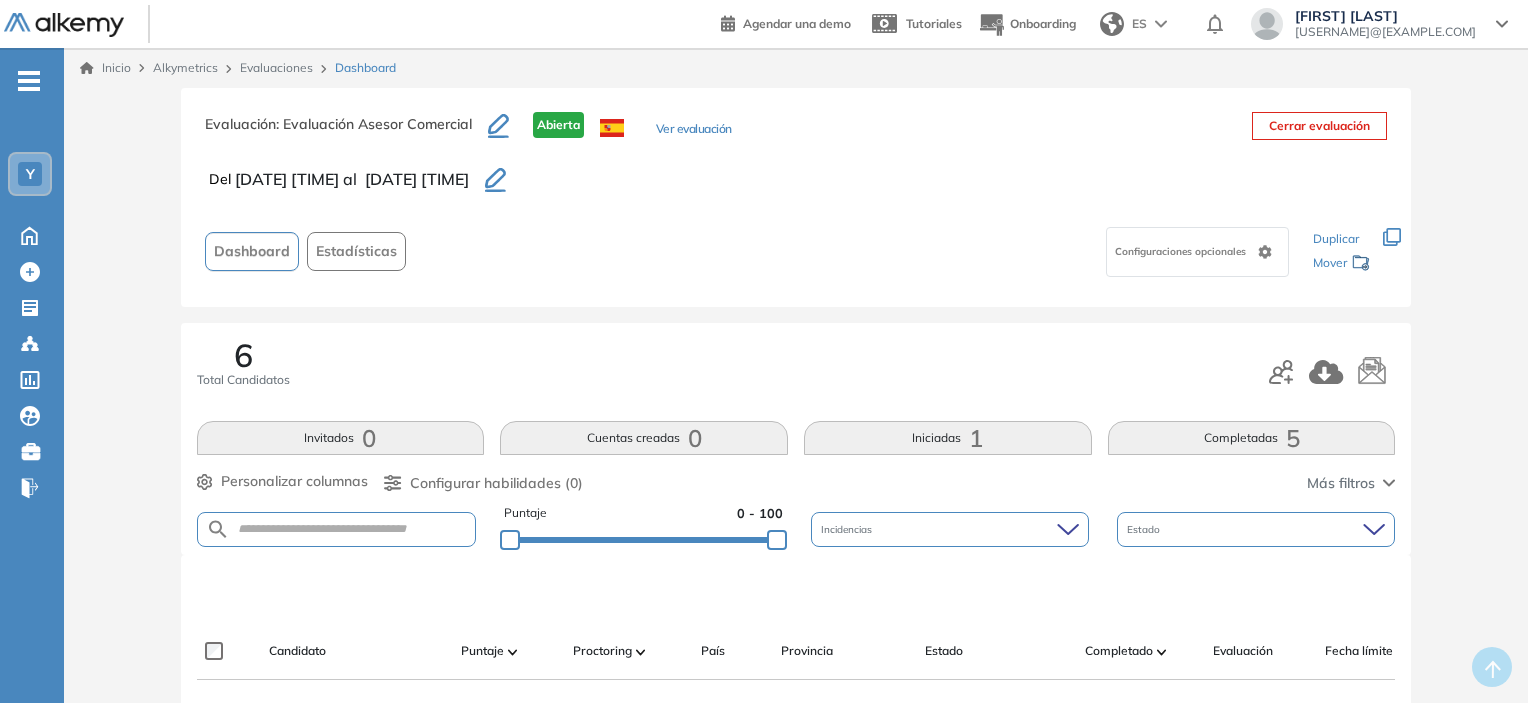 click on "1" at bounding box center [976, 438] 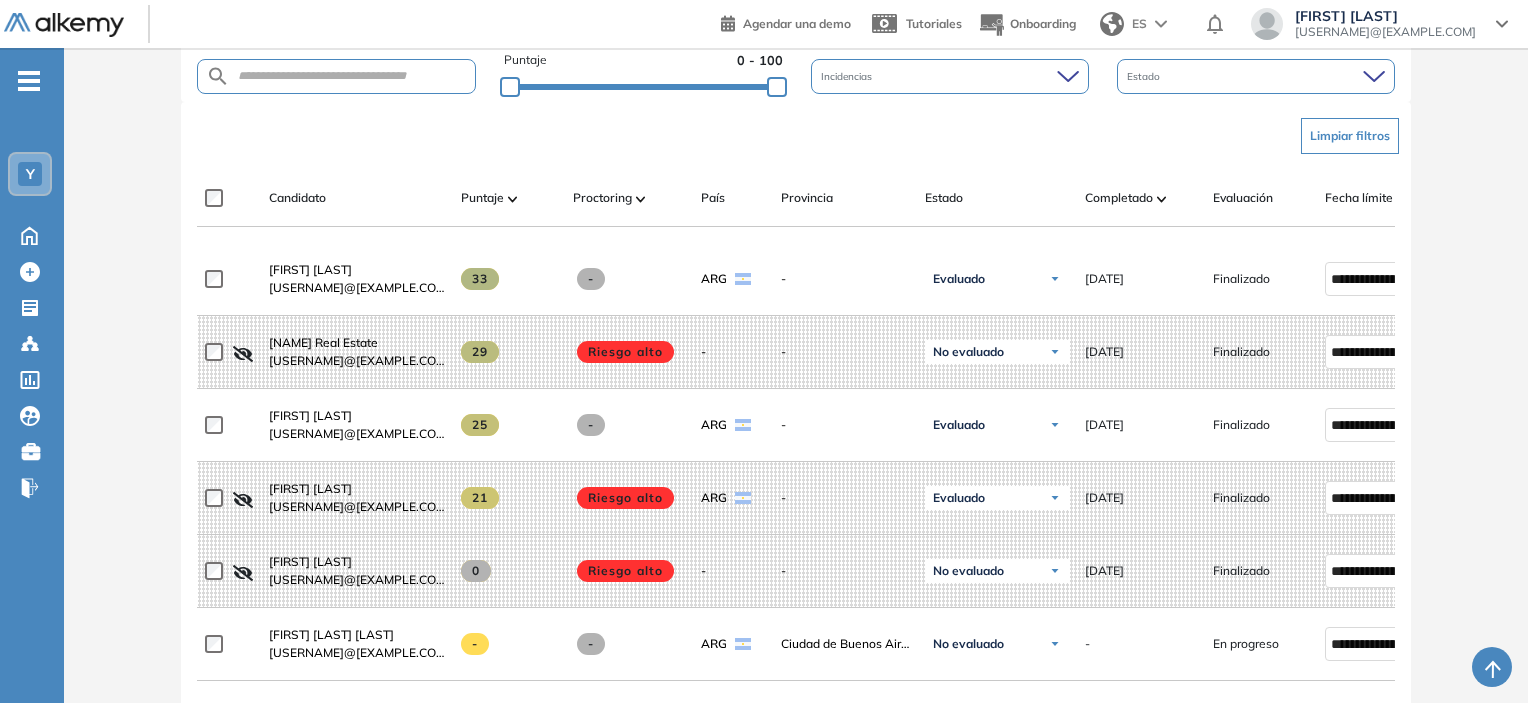 scroll, scrollTop: 500, scrollLeft: 0, axis: vertical 